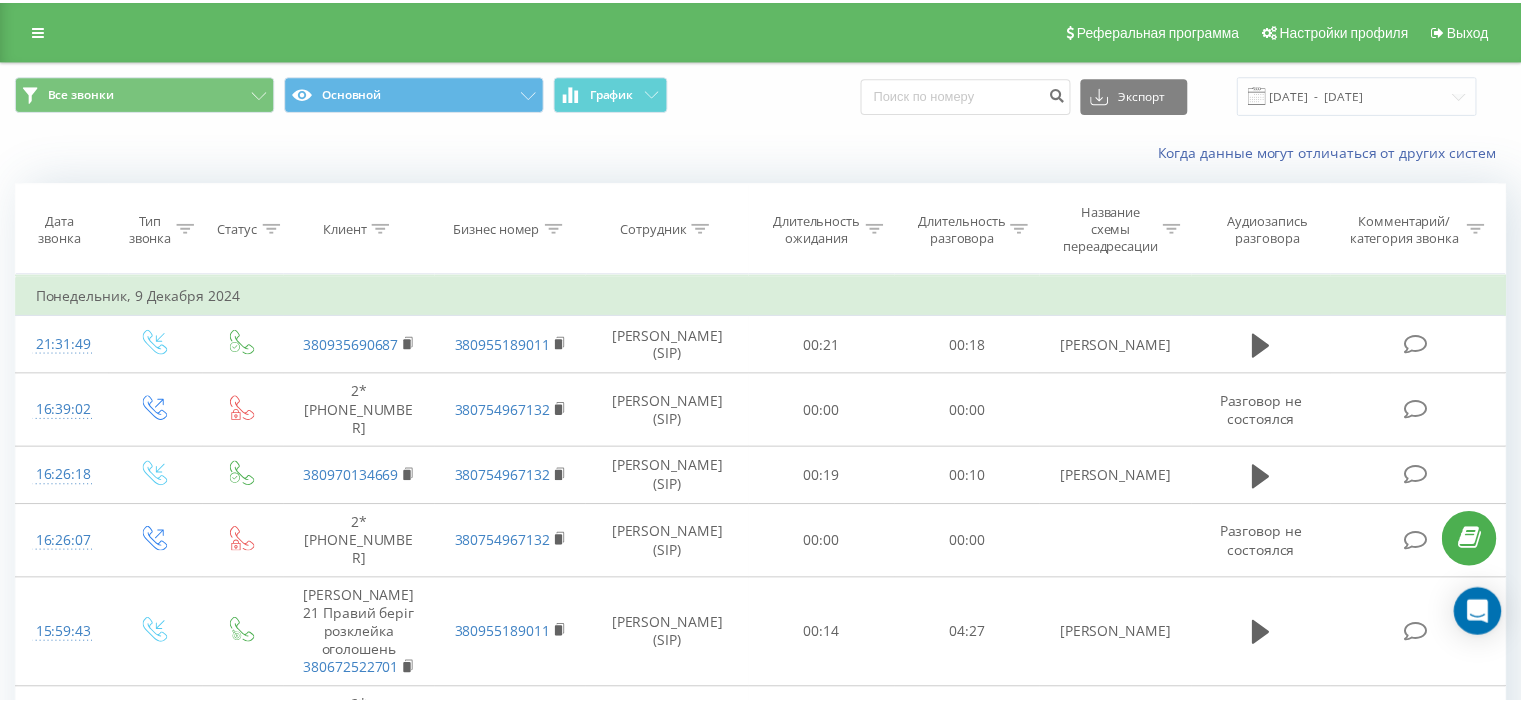 scroll, scrollTop: 0, scrollLeft: 0, axis: both 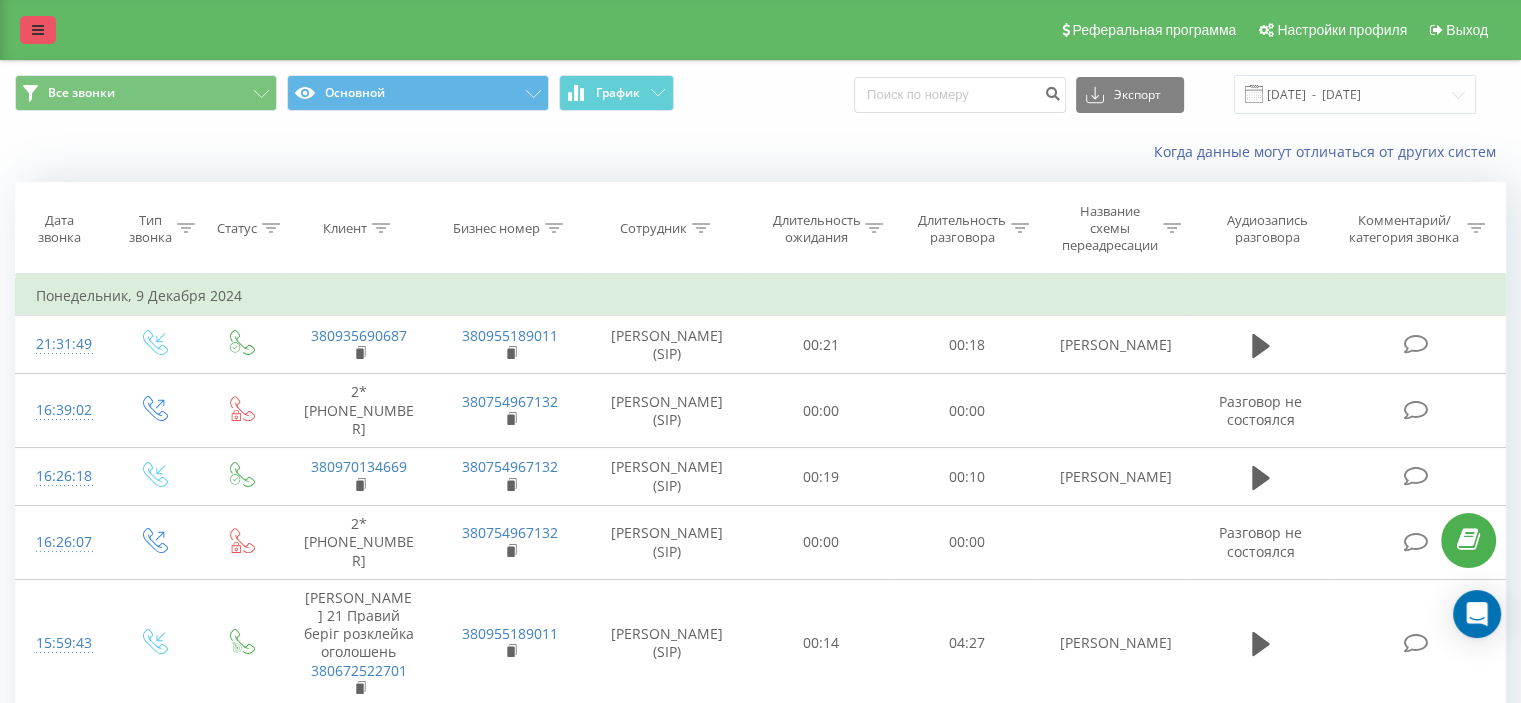 drag, startPoint x: 38, startPoint y: 25, endPoint x: 48, endPoint y: 30, distance: 11.18034 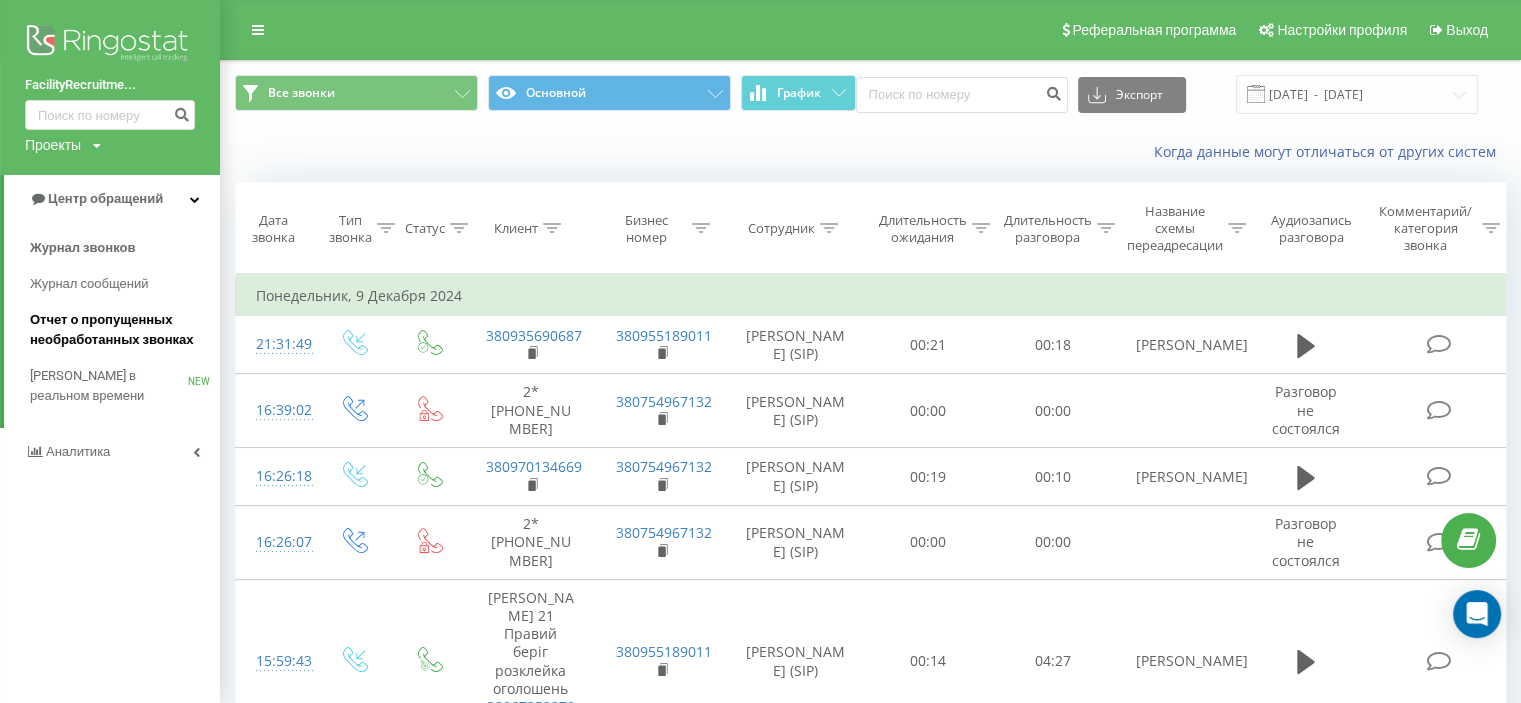 click on "Отчет о пропущенных необработанных звонках" at bounding box center (120, 330) 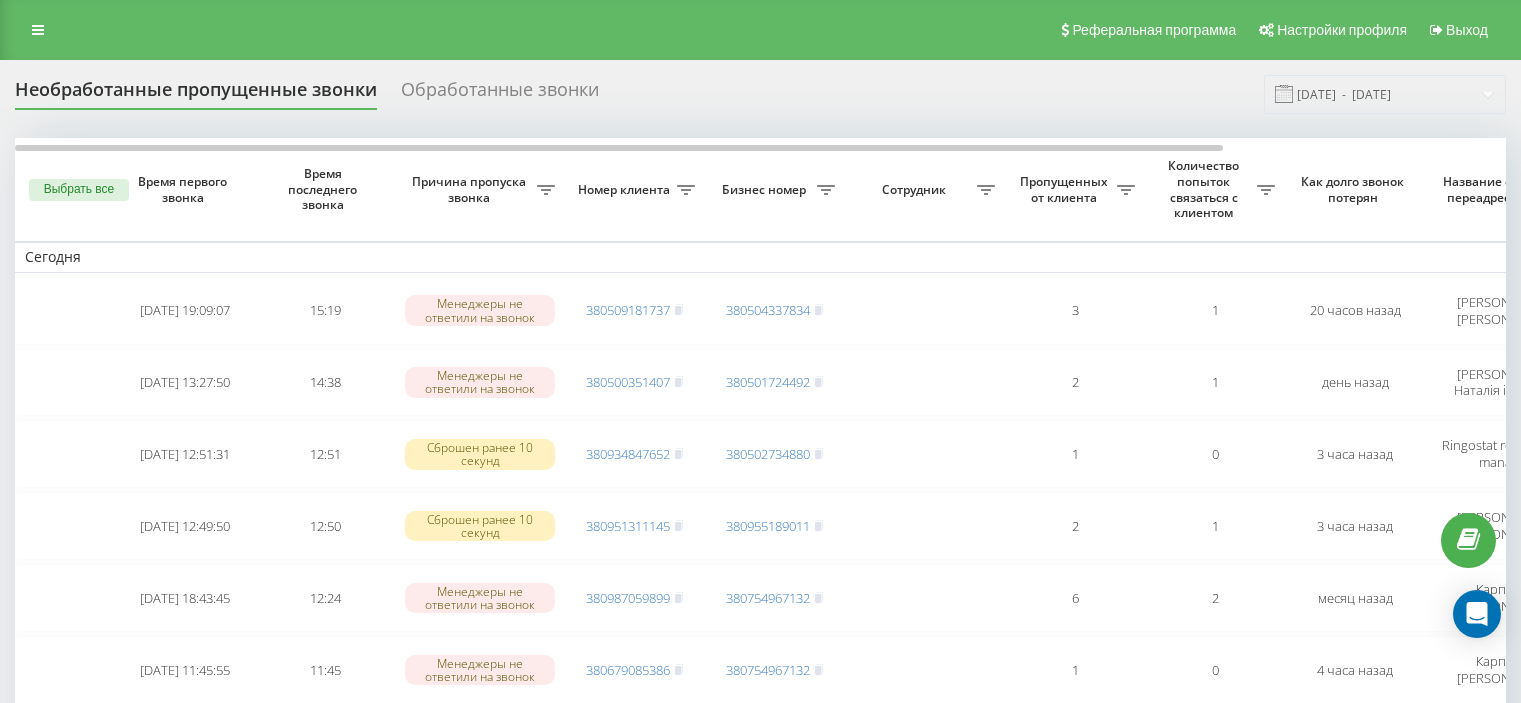 scroll, scrollTop: 0, scrollLeft: 0, axis: both 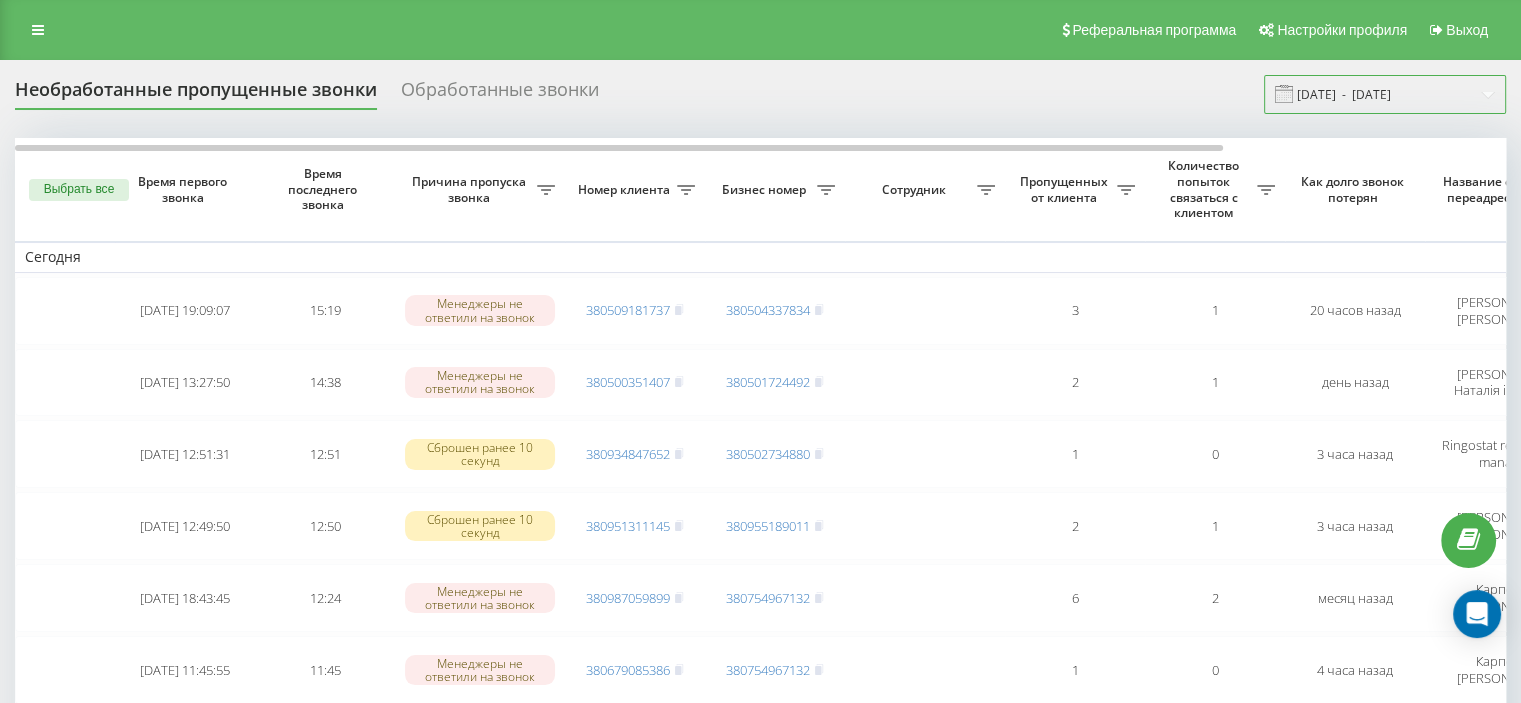click on "10.06.2025  -  10.07.2025" at bounding box center [1385, 94] 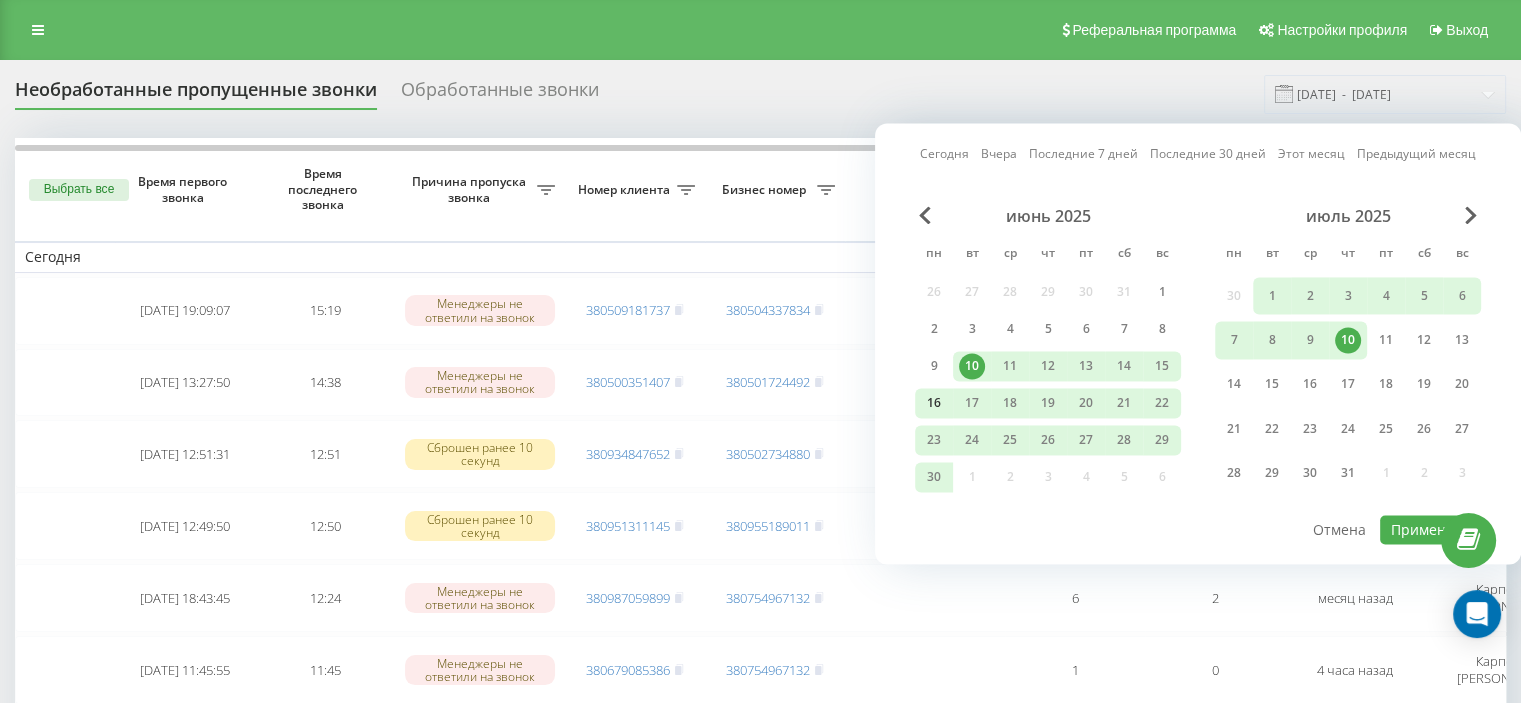 click on "16" at bounding box center [934, 403] 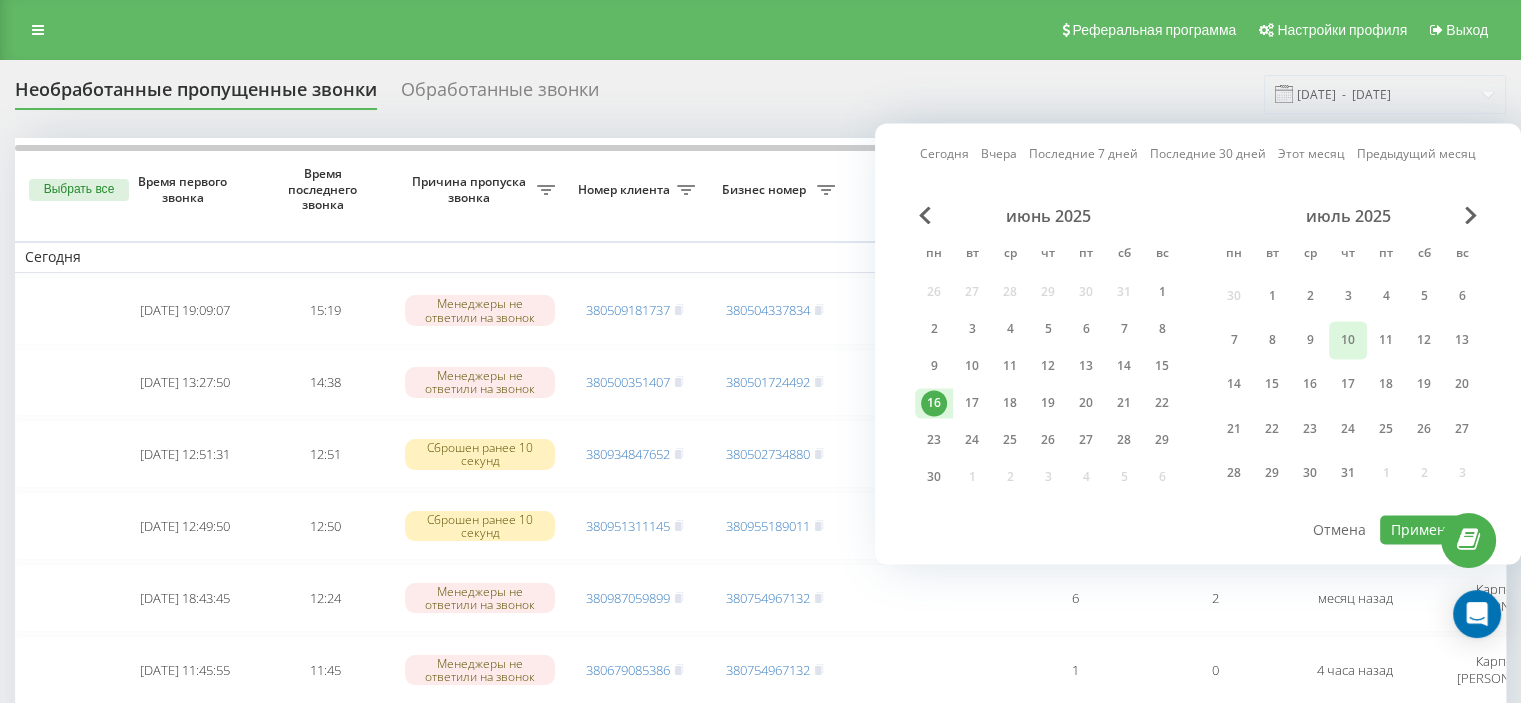 click on "10" at bounding box center [1348, 340] 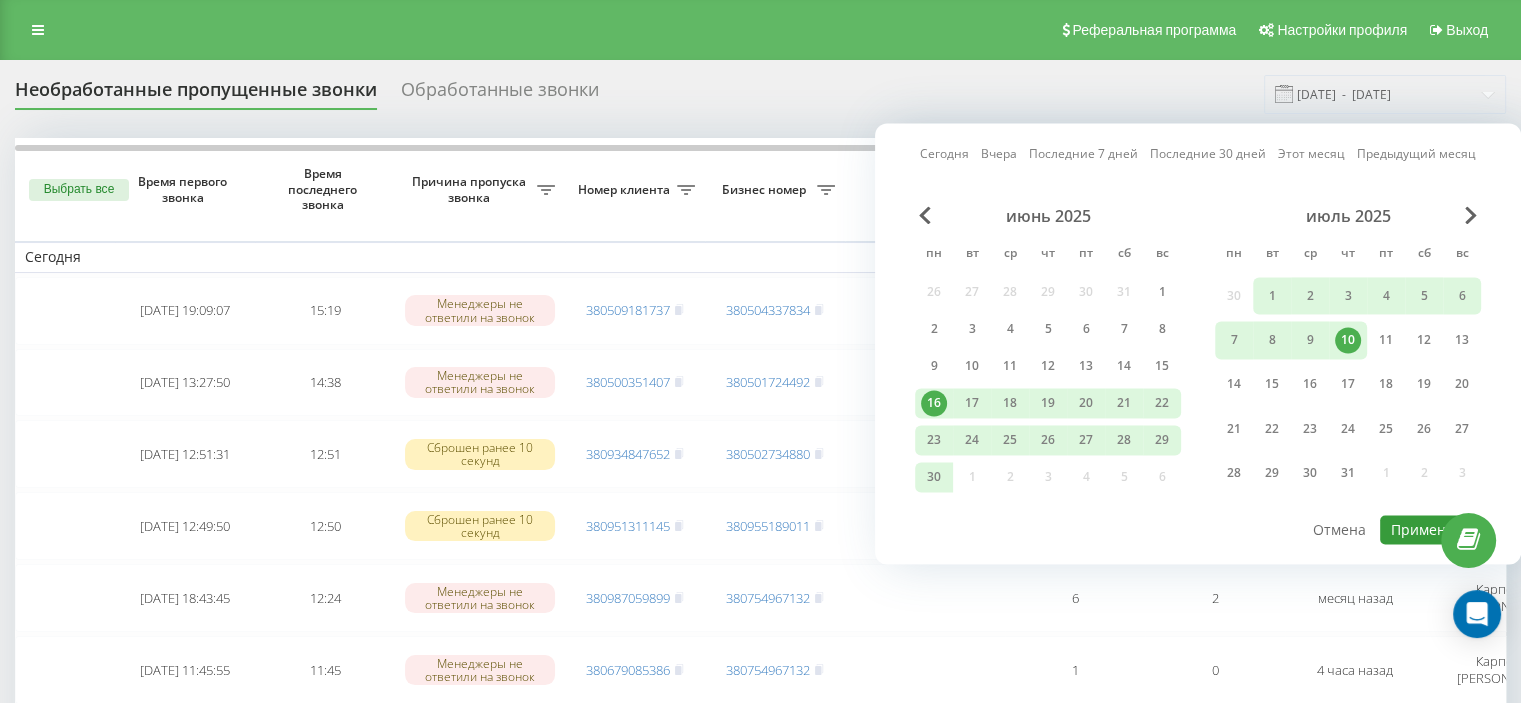 click on "Применить" at bounding box center [1430, 529] 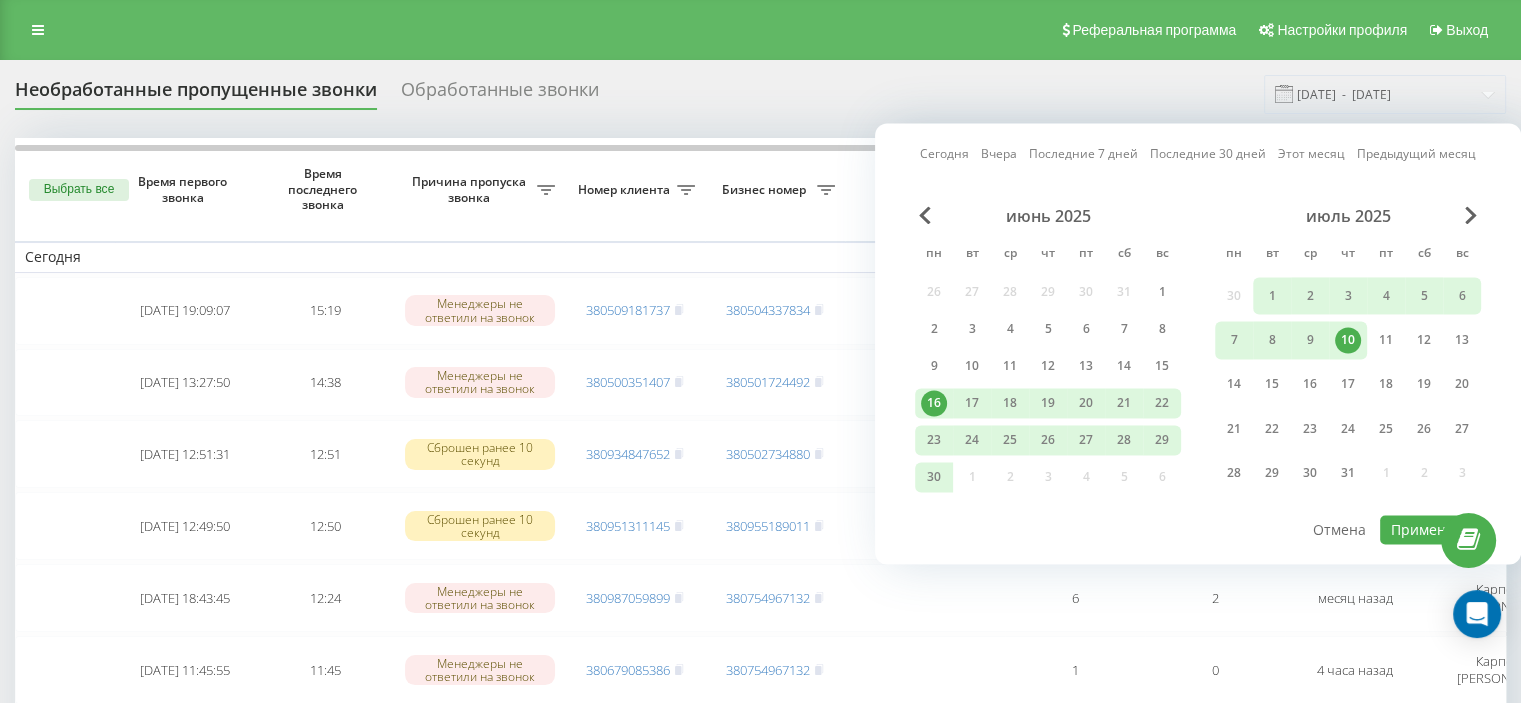 type on "[DATE]  -  [DATE]" 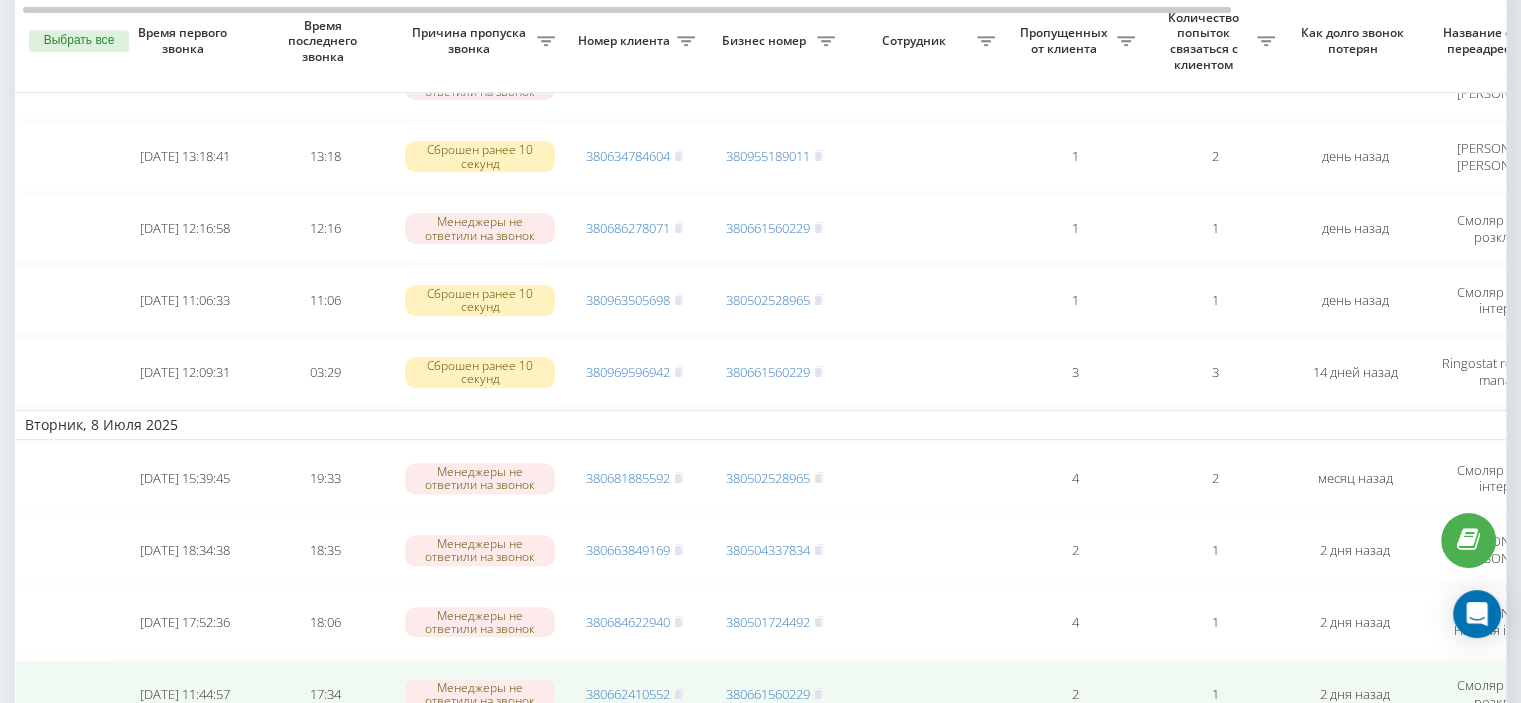 scroll, scrollTop: 1740, scrollLeft: 0, axis: vertical 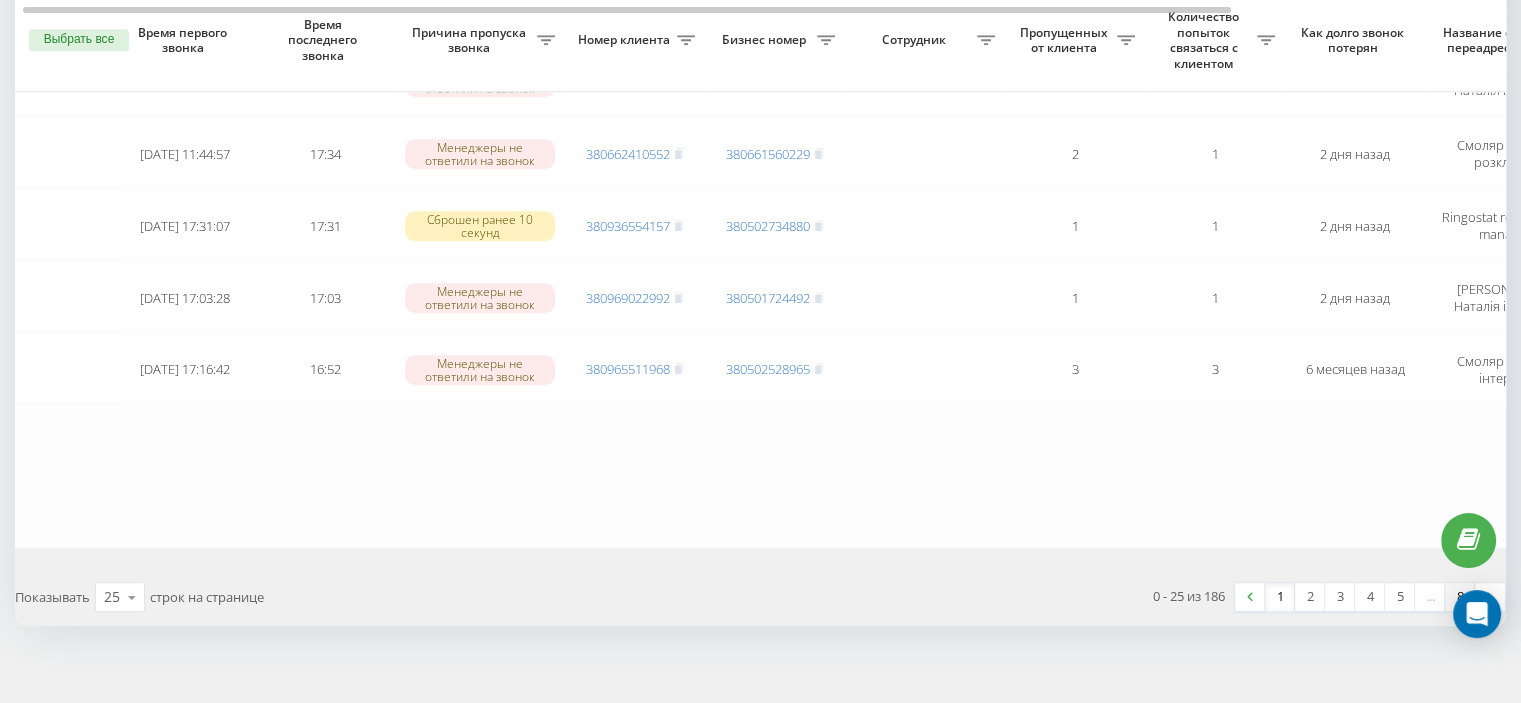 click on "8" at bounding box center [1460, 597] 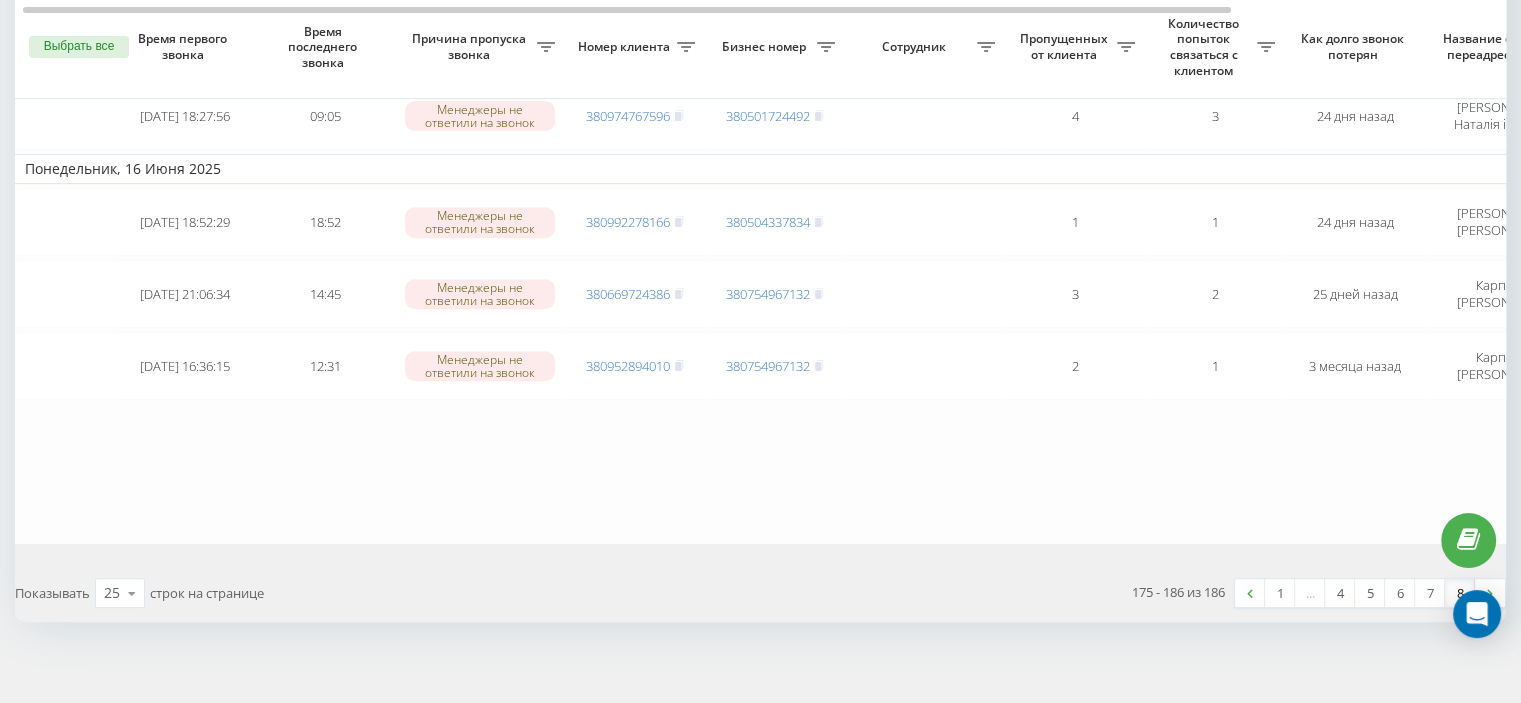 scroll, scrollTop: 773, scrollLeft: 0, axis: vertical 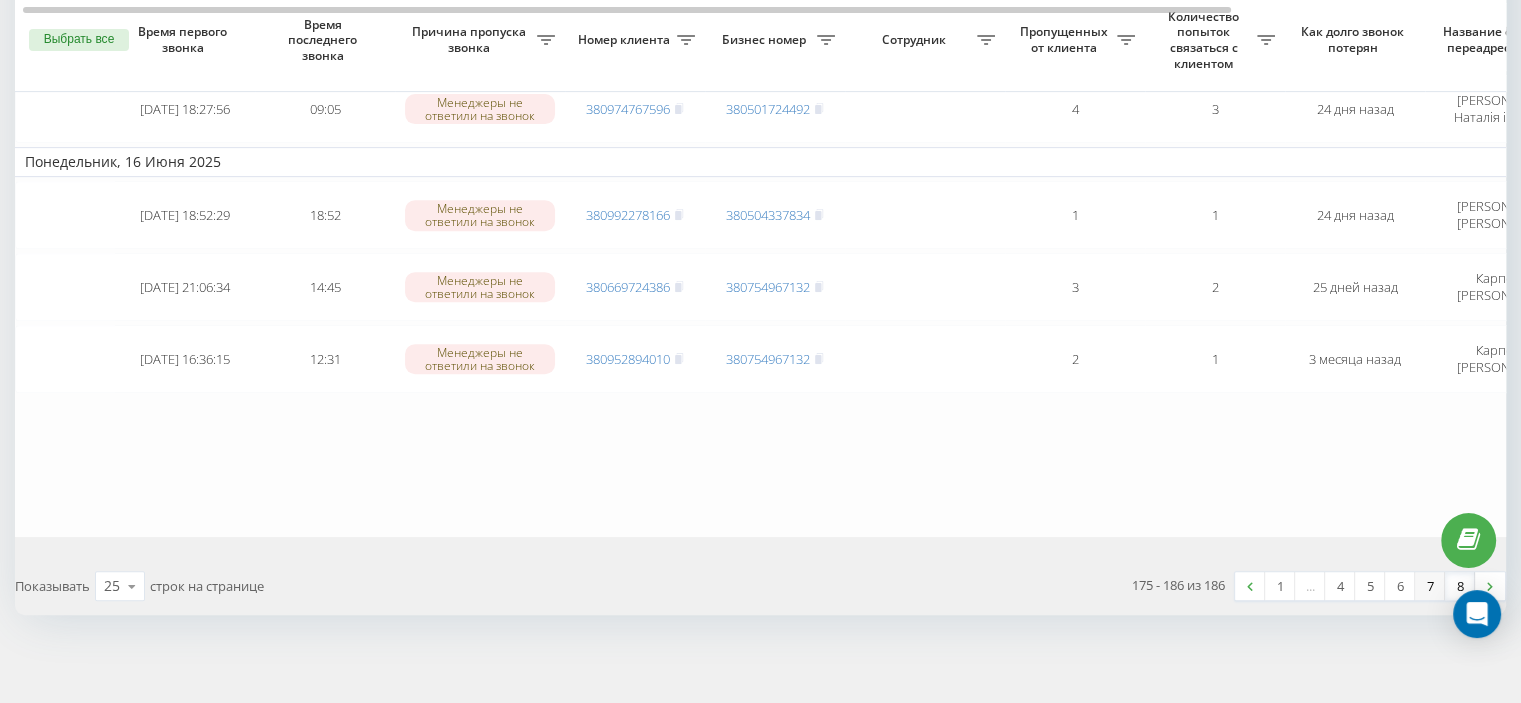 click on "7" at bounding box center [1430, 586] 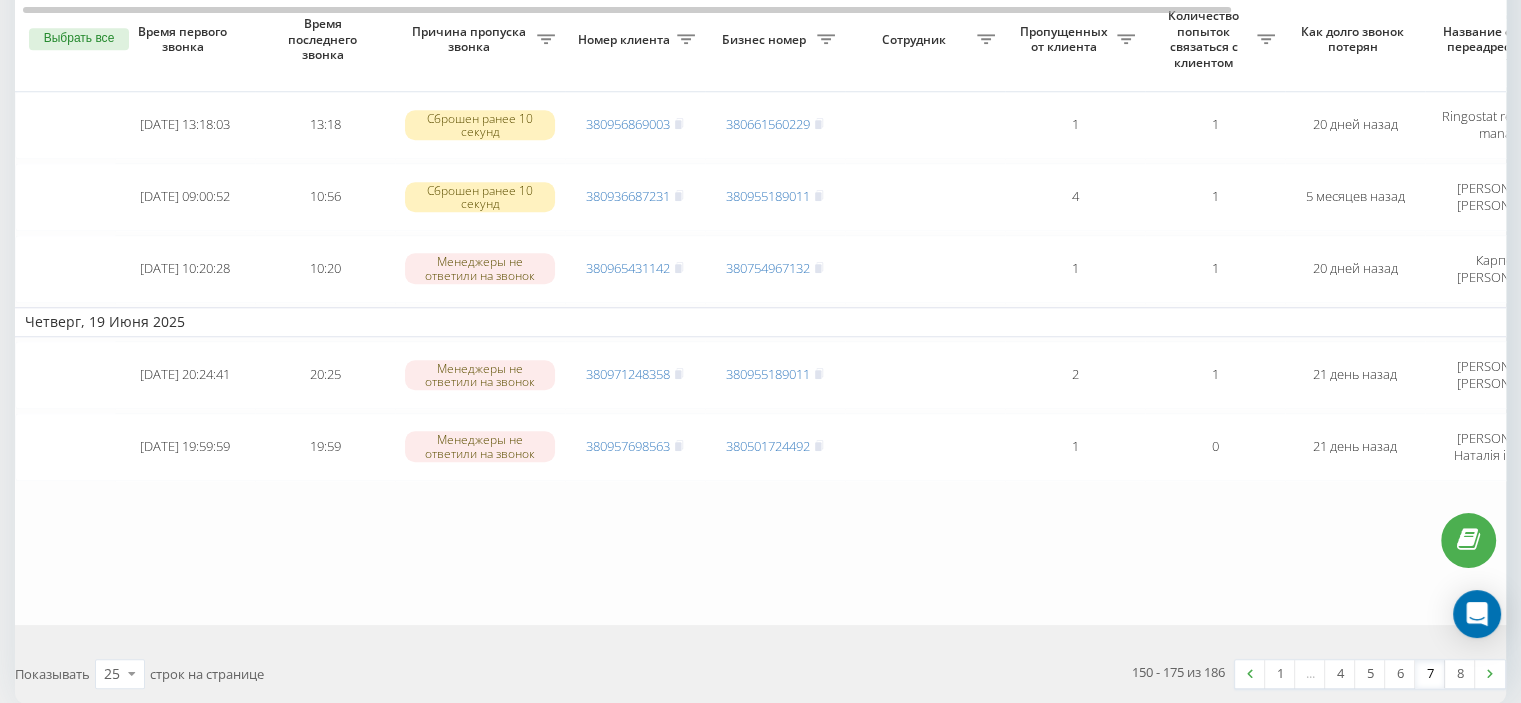 scroll, scrollTop: 1876, scrollLeft: 0, axis: vertical 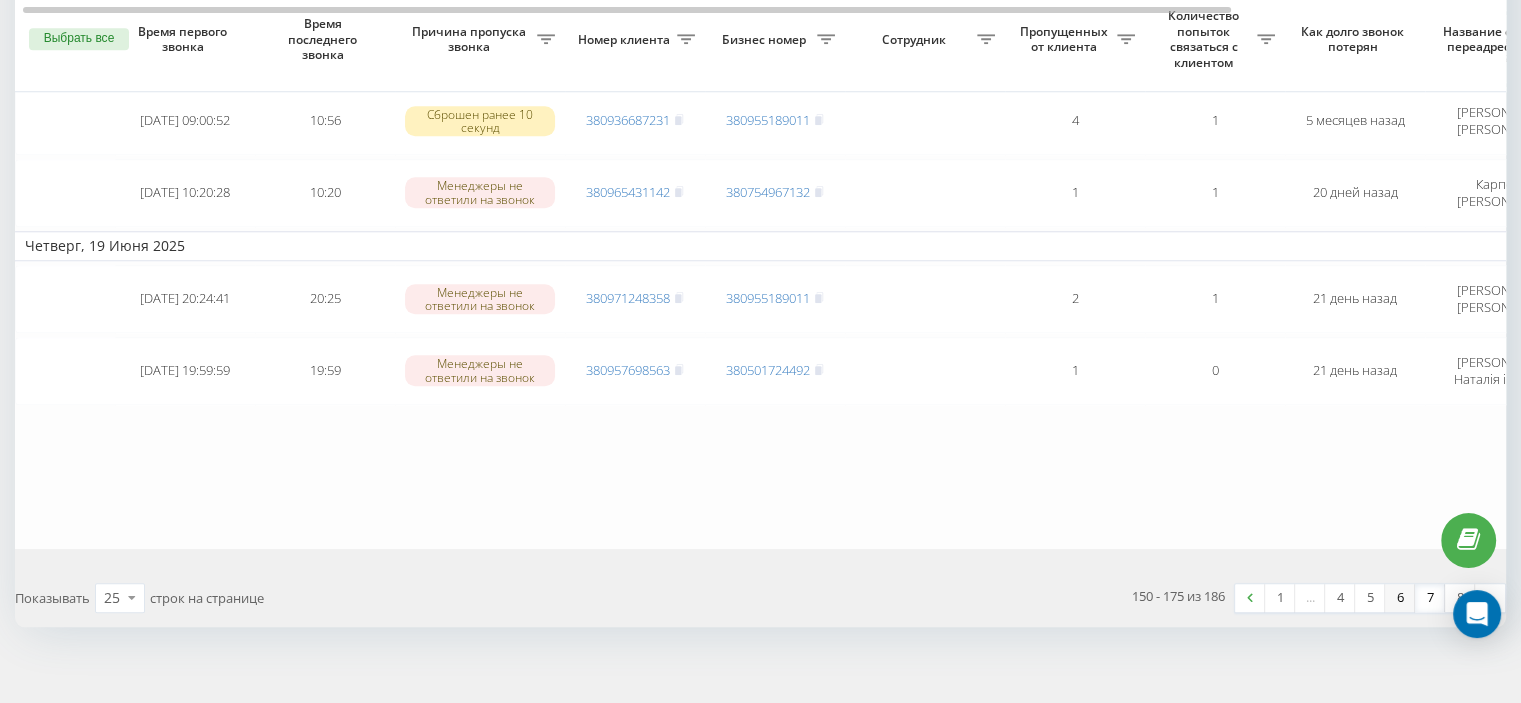 click on "6" at bounding box center [1400, 598] 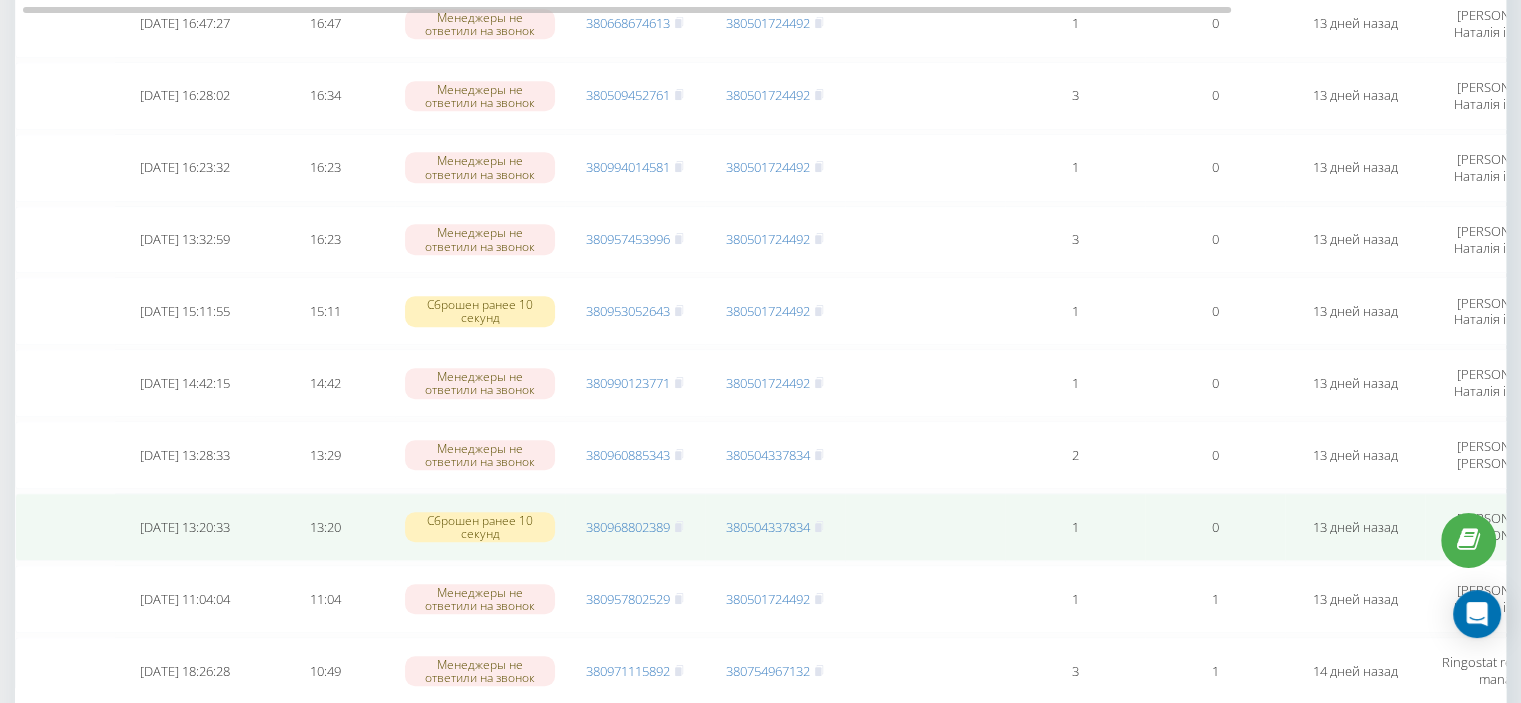 scroll, scrollTop: 1740, scrollLeft: 0, axis: vertical 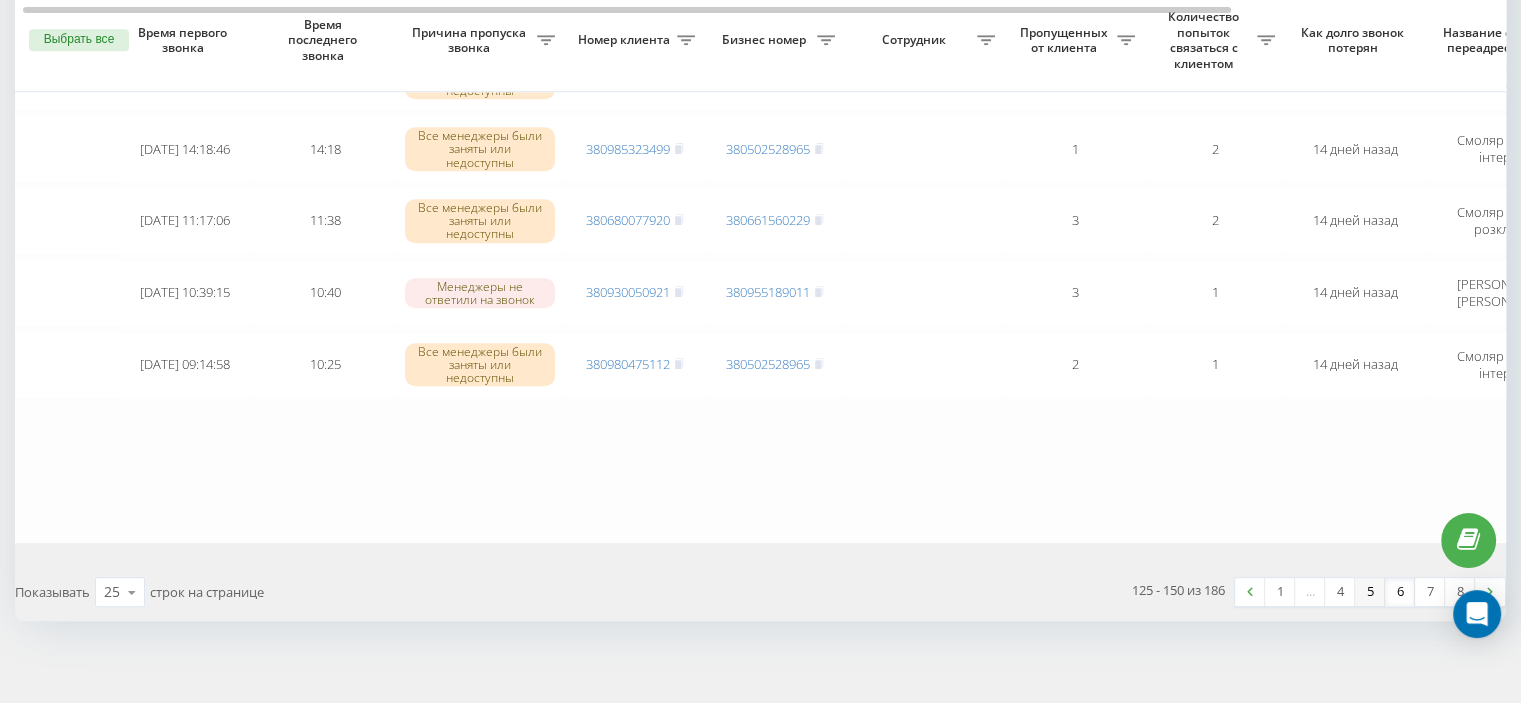 click on "5" at bounding box center [1370, 592] 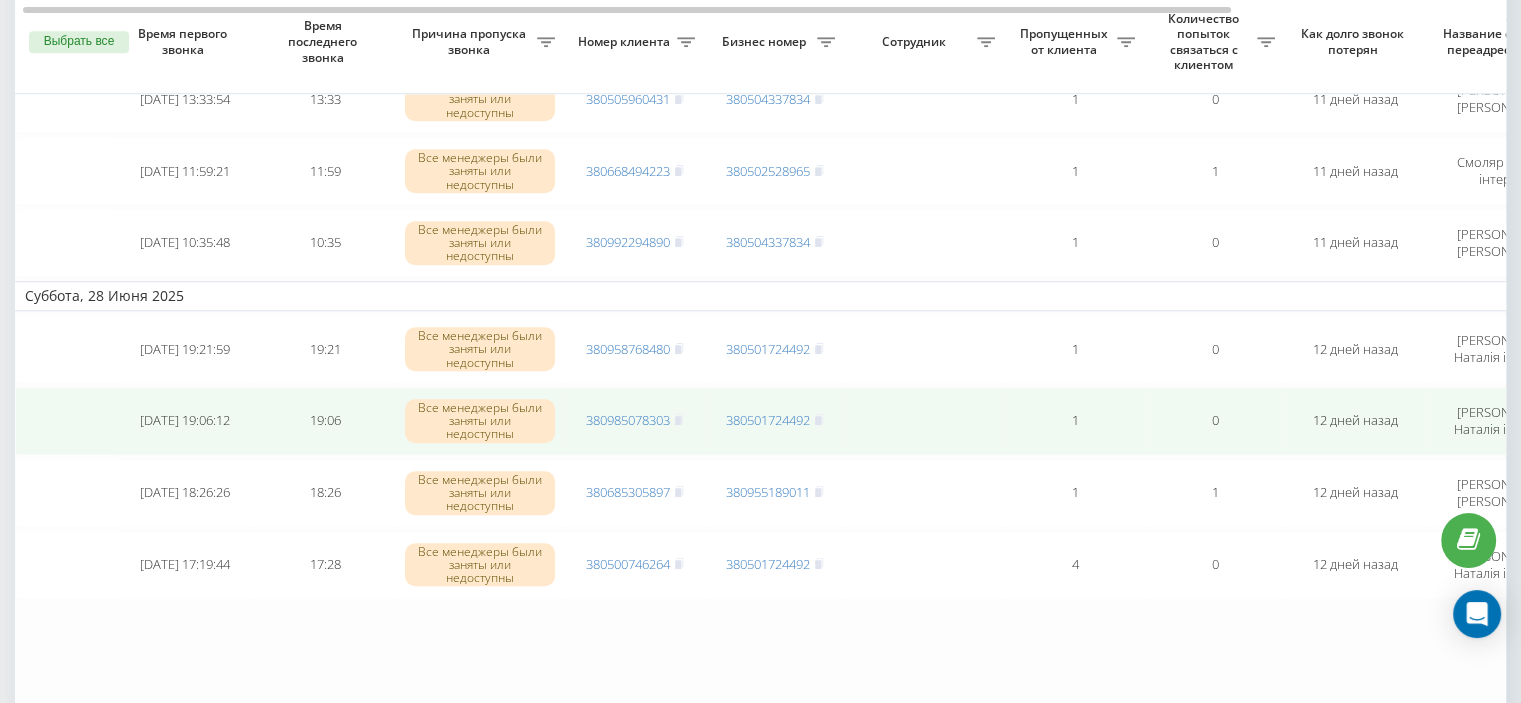 scroll, scrollTop: 1740, scrollLeft: 0, axis: vertical 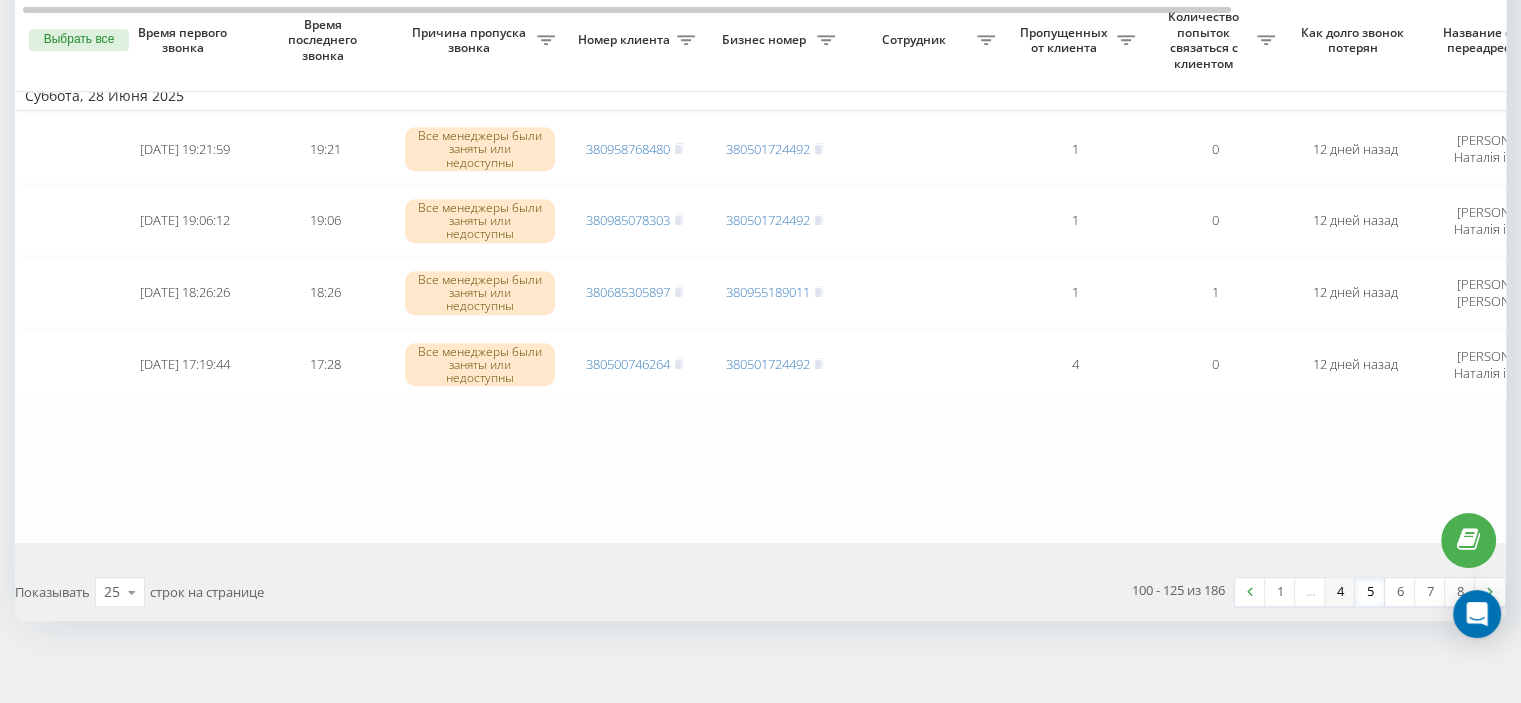 click on "4" at bounding box center [1340, 592] 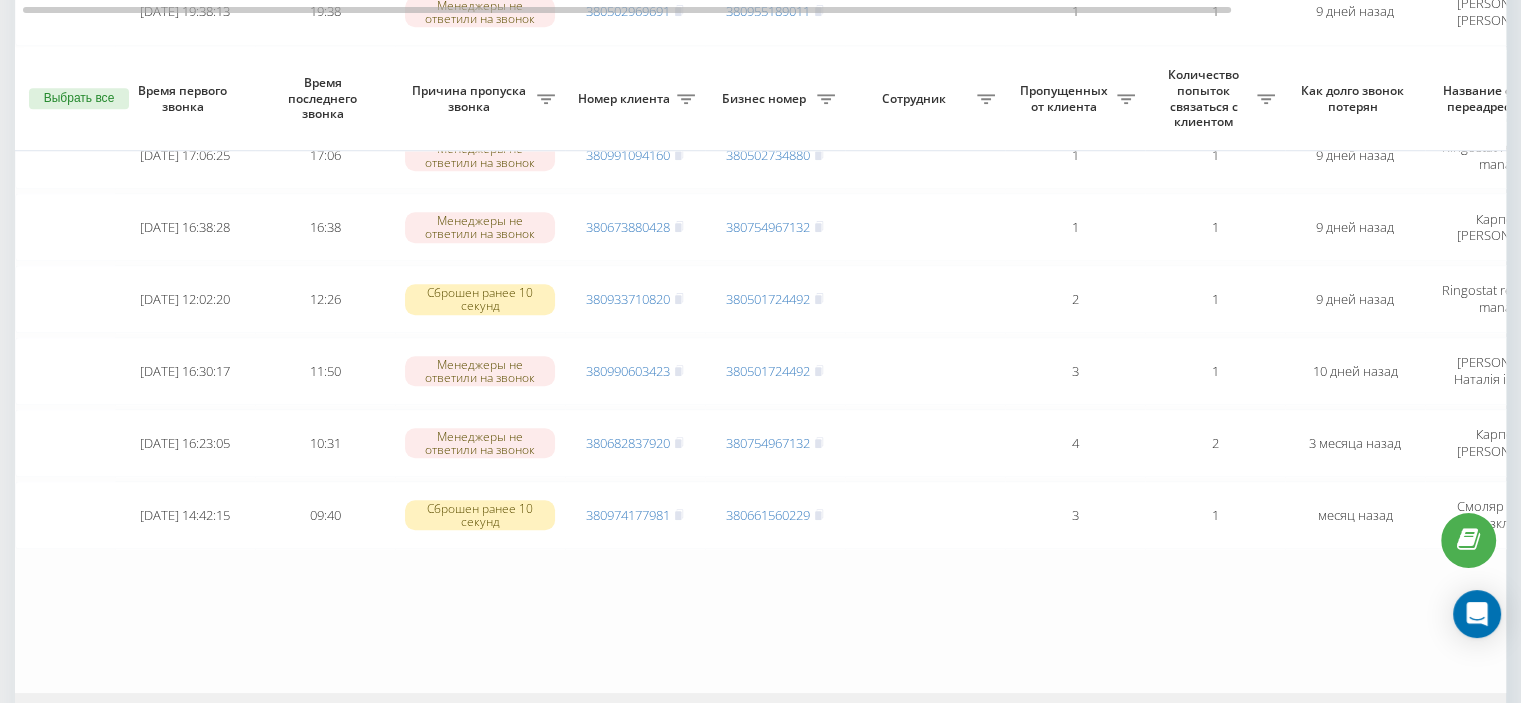 scroll, scrollTop: 1740, scrollLeft: 0, axis: vertical 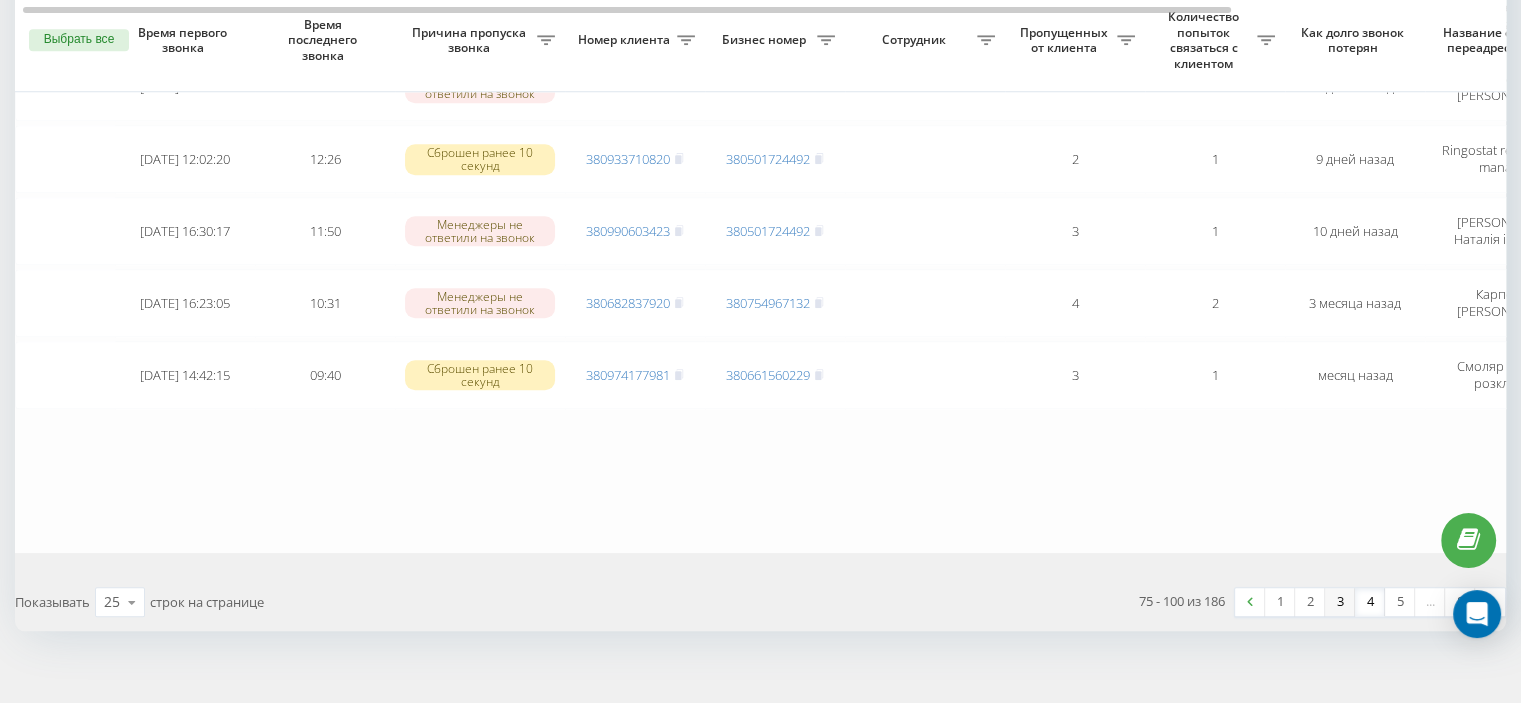 click on "3" at bounding box center (1340, 602) 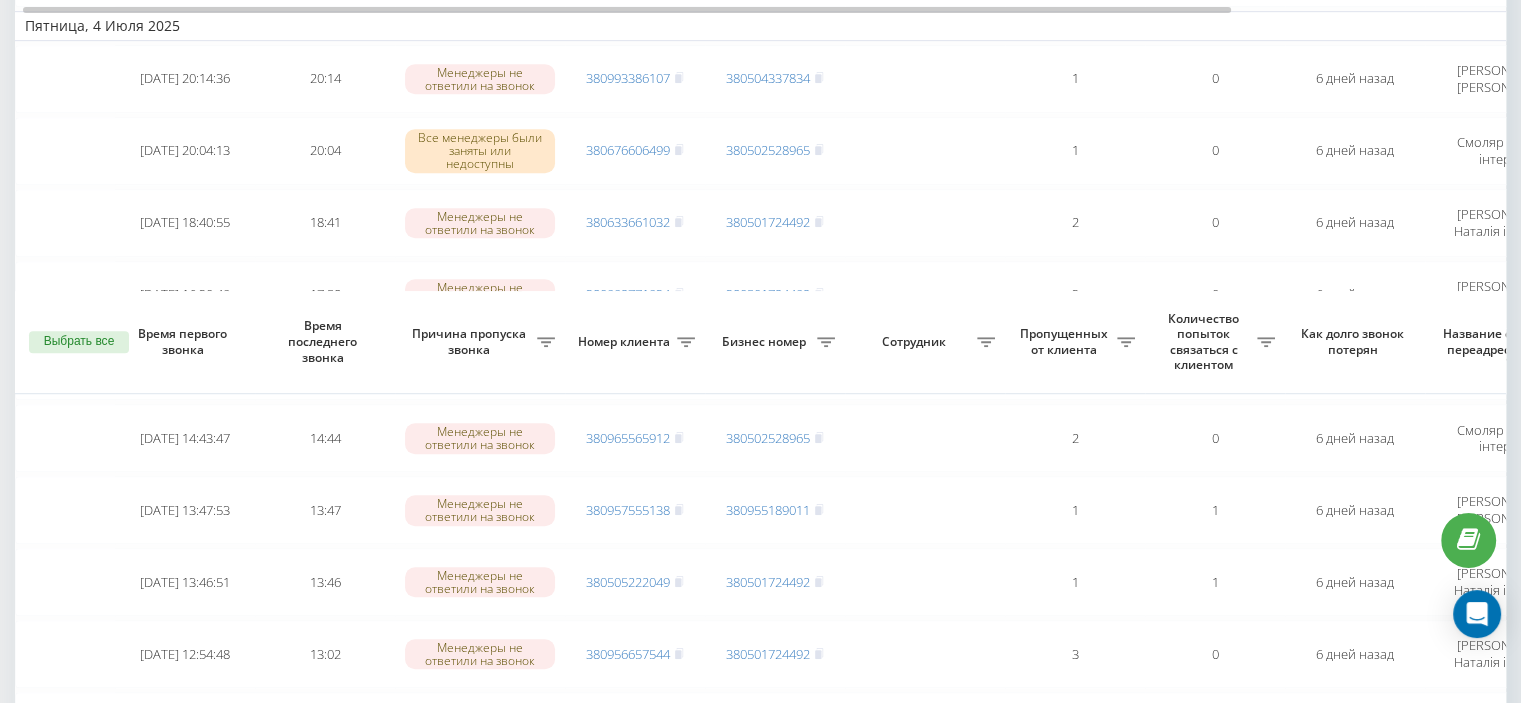 scroll, scrollTop: 1740, scrollLeft: 0, axis: vertical 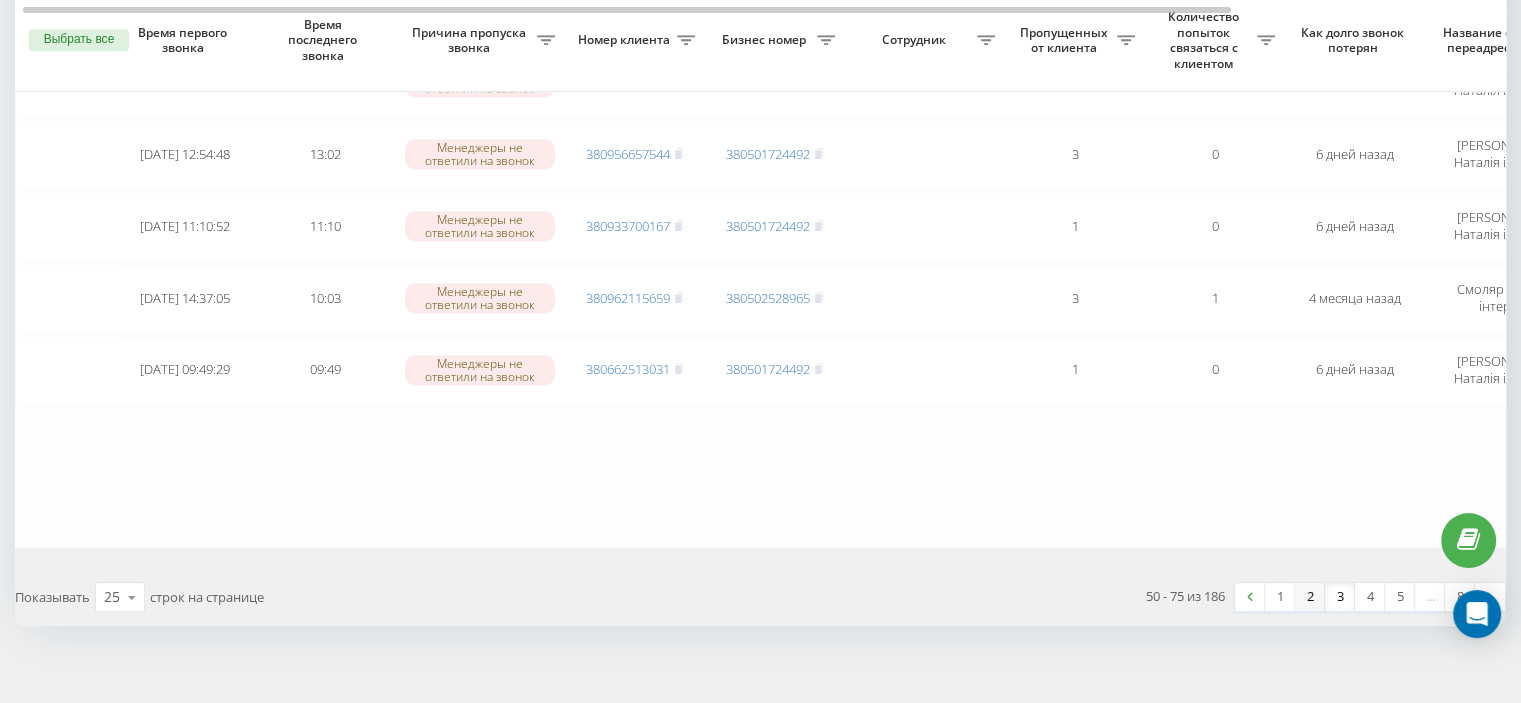 click on "2" at bounding box center [1310, 597] 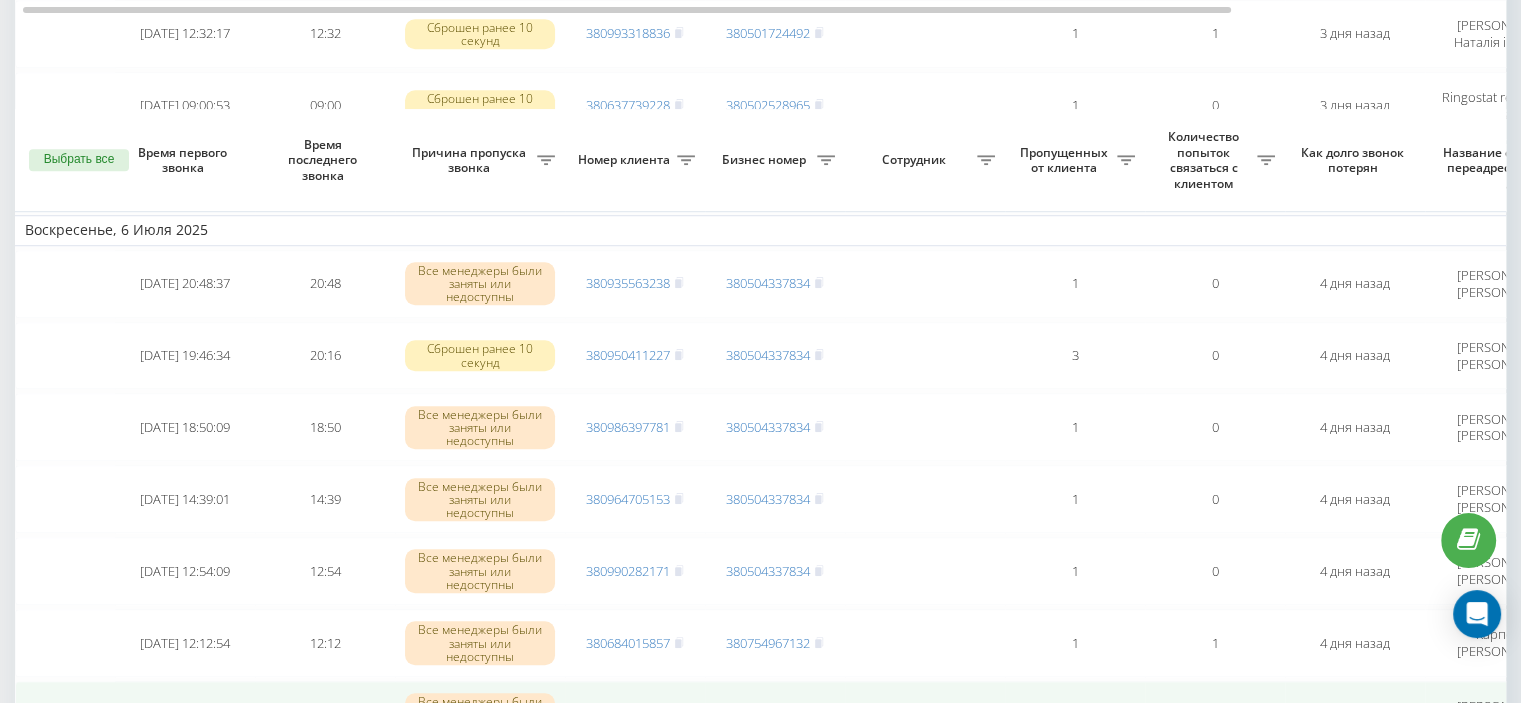 scroll, scrollTop: 1740, scrollLeft: 0, axis: vertical 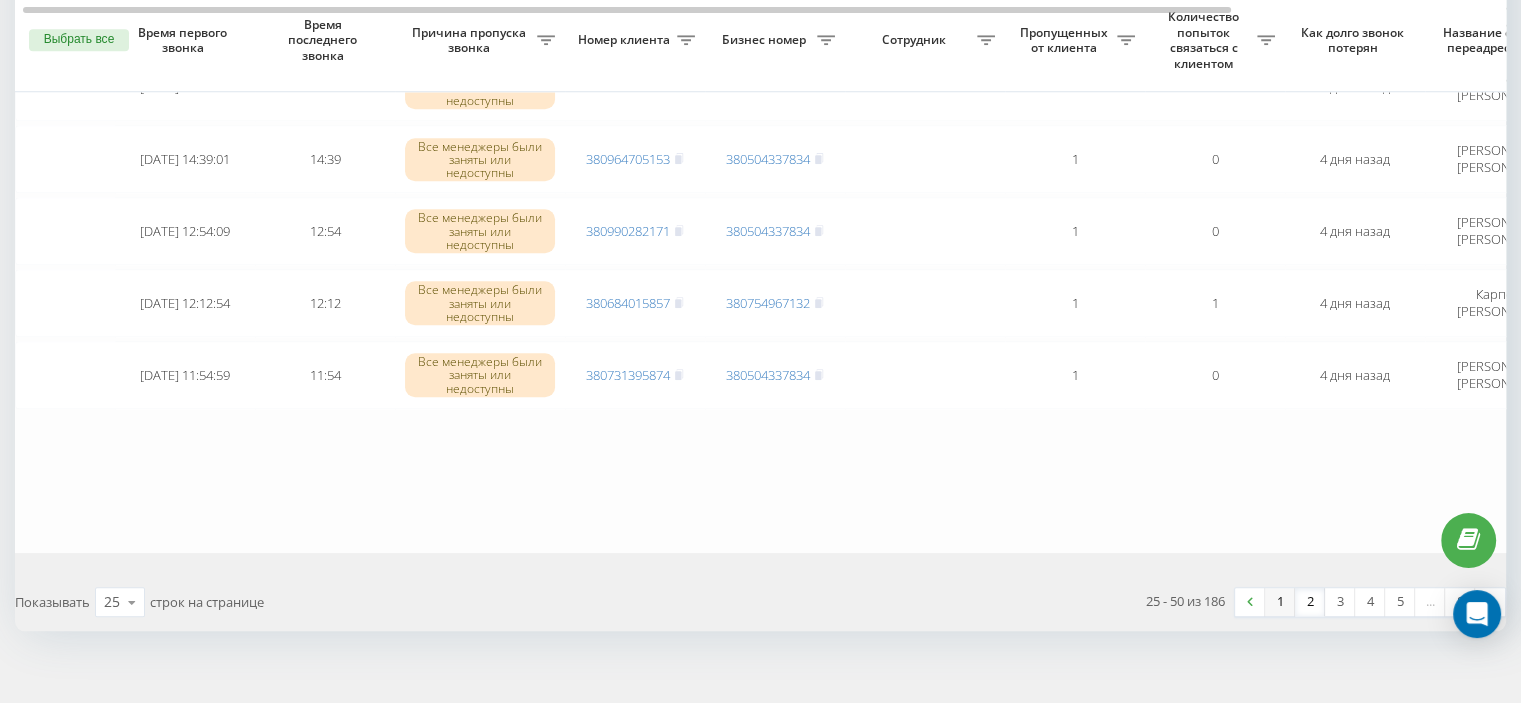 click on "1" at bounding box center (1280, 602) 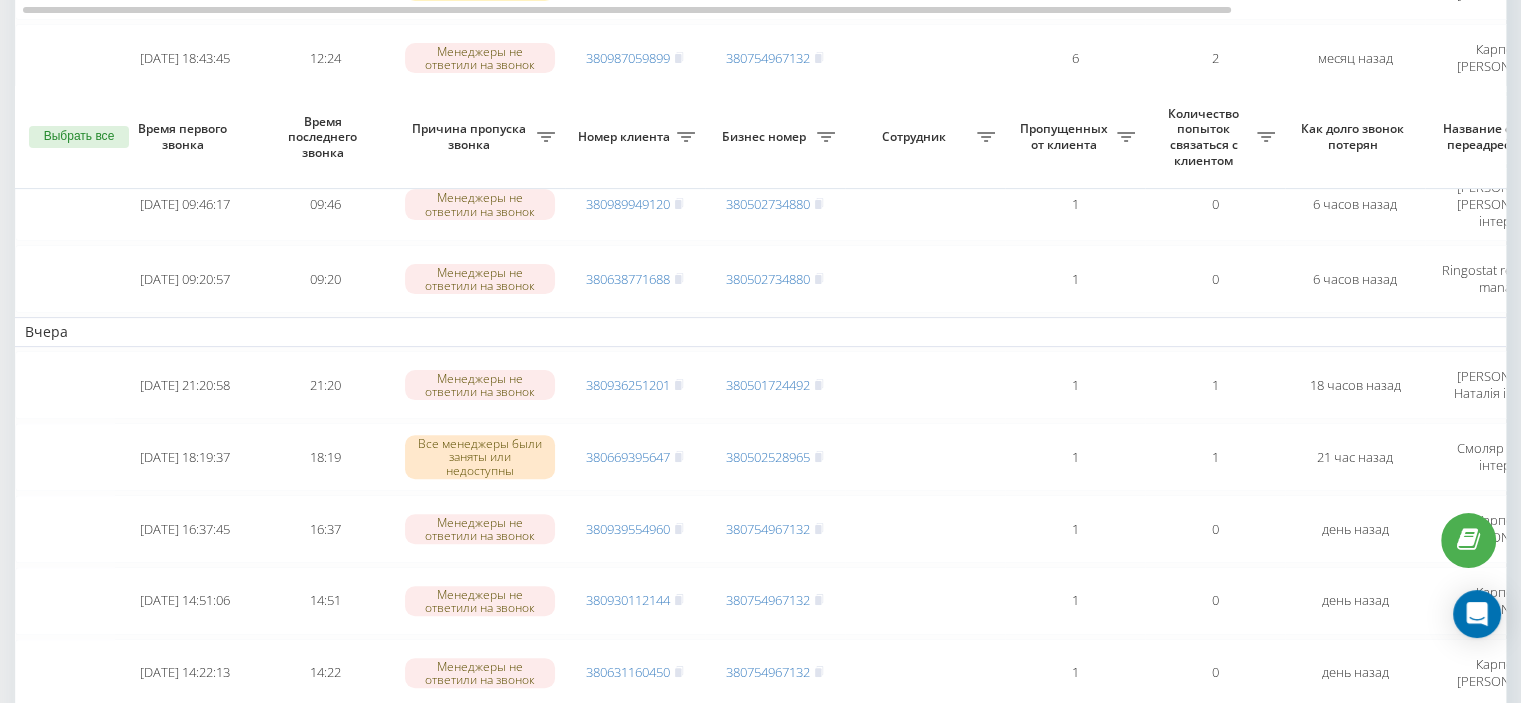 scroll, scrollTop: 840, scrollLeft: 0, axis: vertical 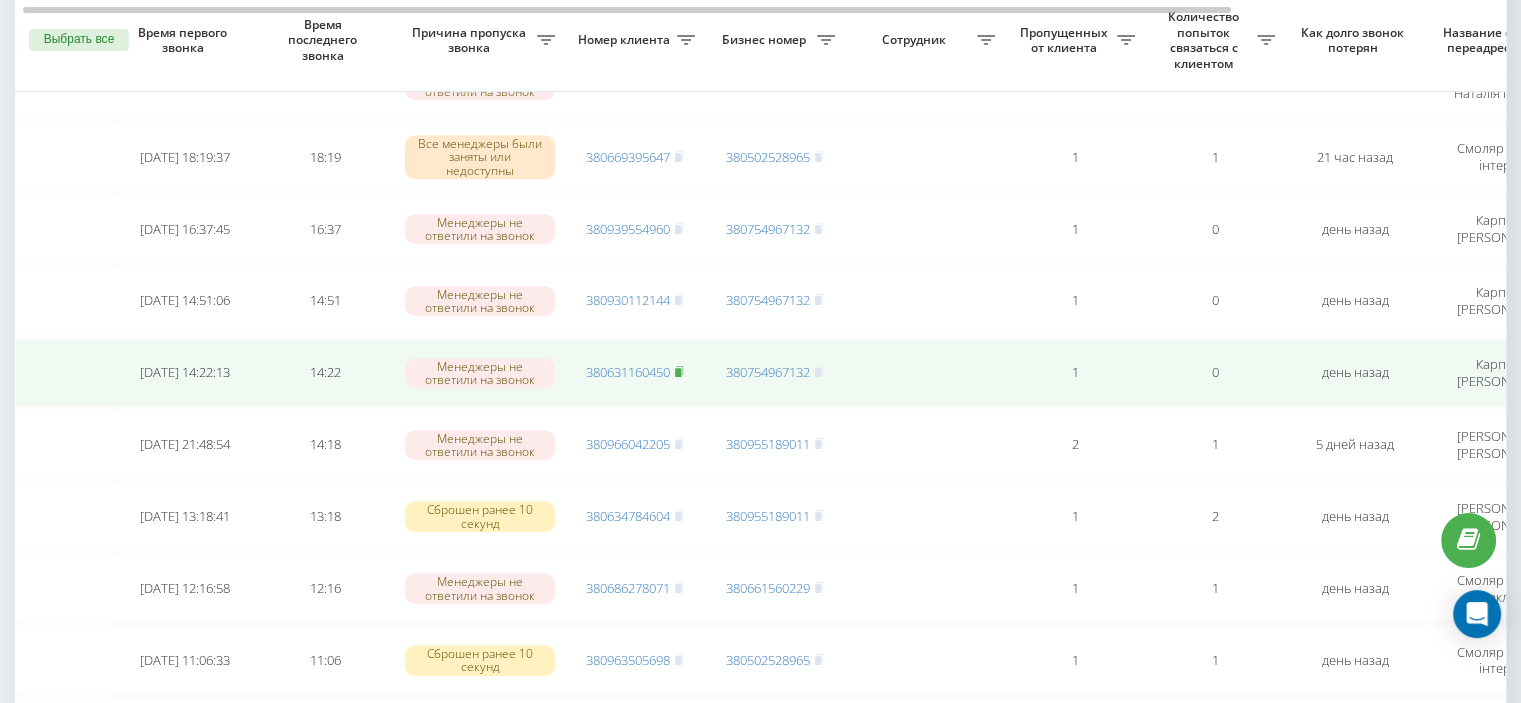 click 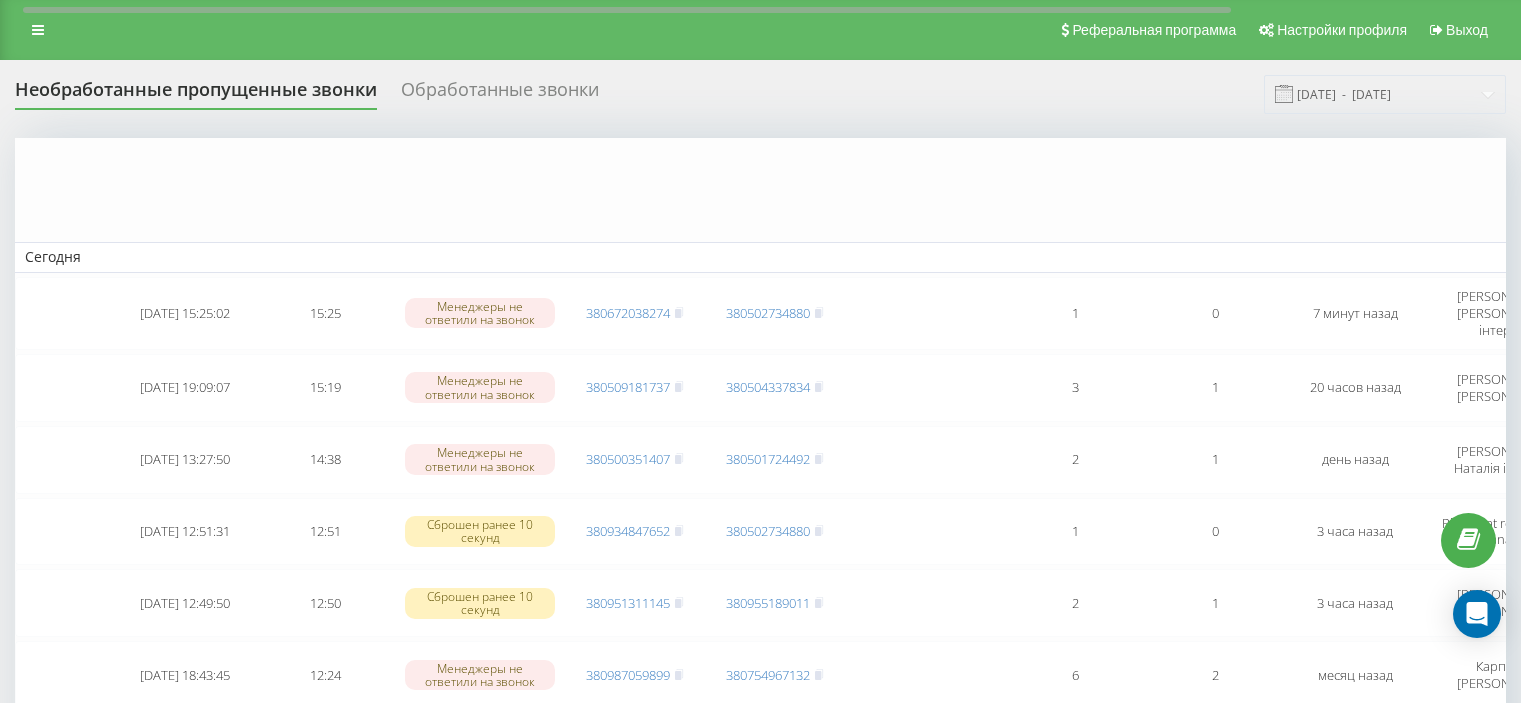 scroll, scrollTop: 840, scrollLeft: 0, axis: vertical 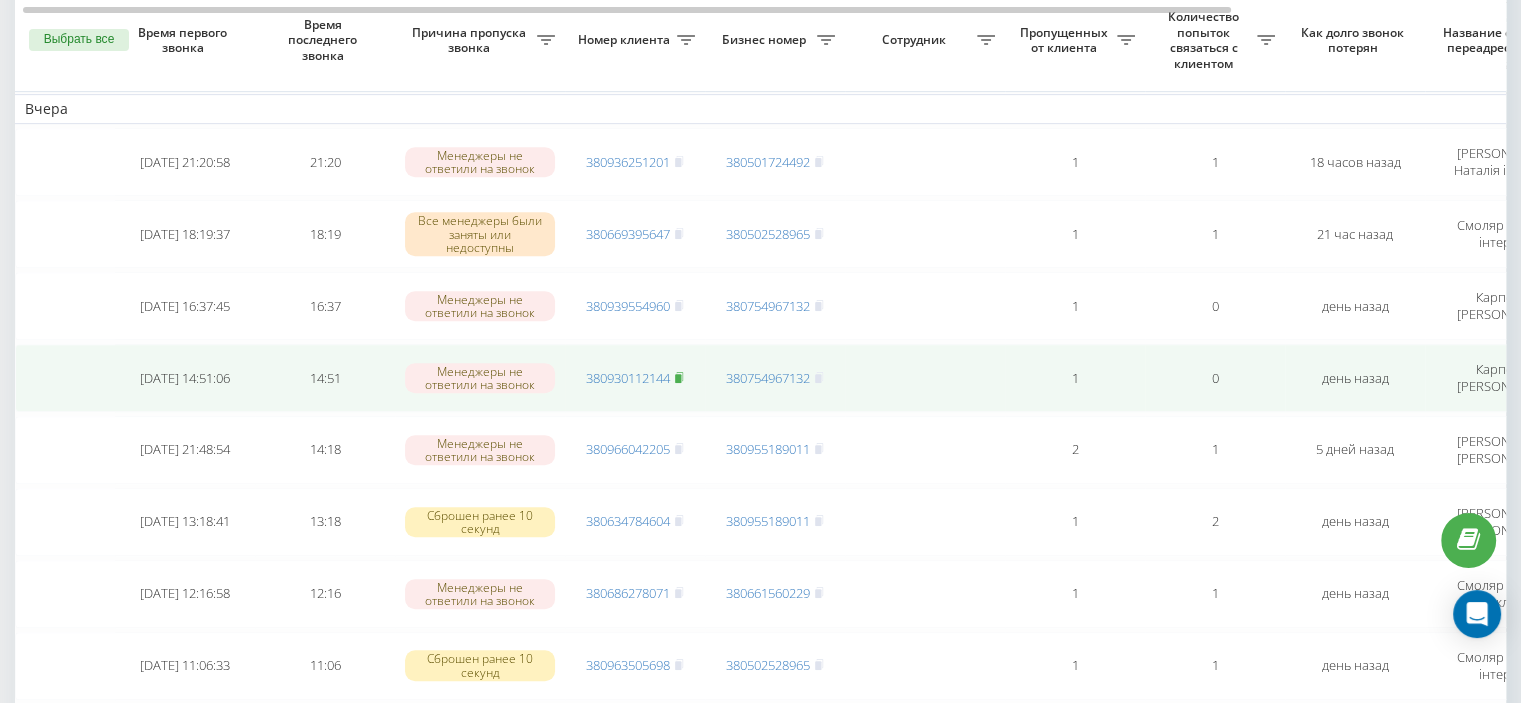 click at bounding box center [679, 378] 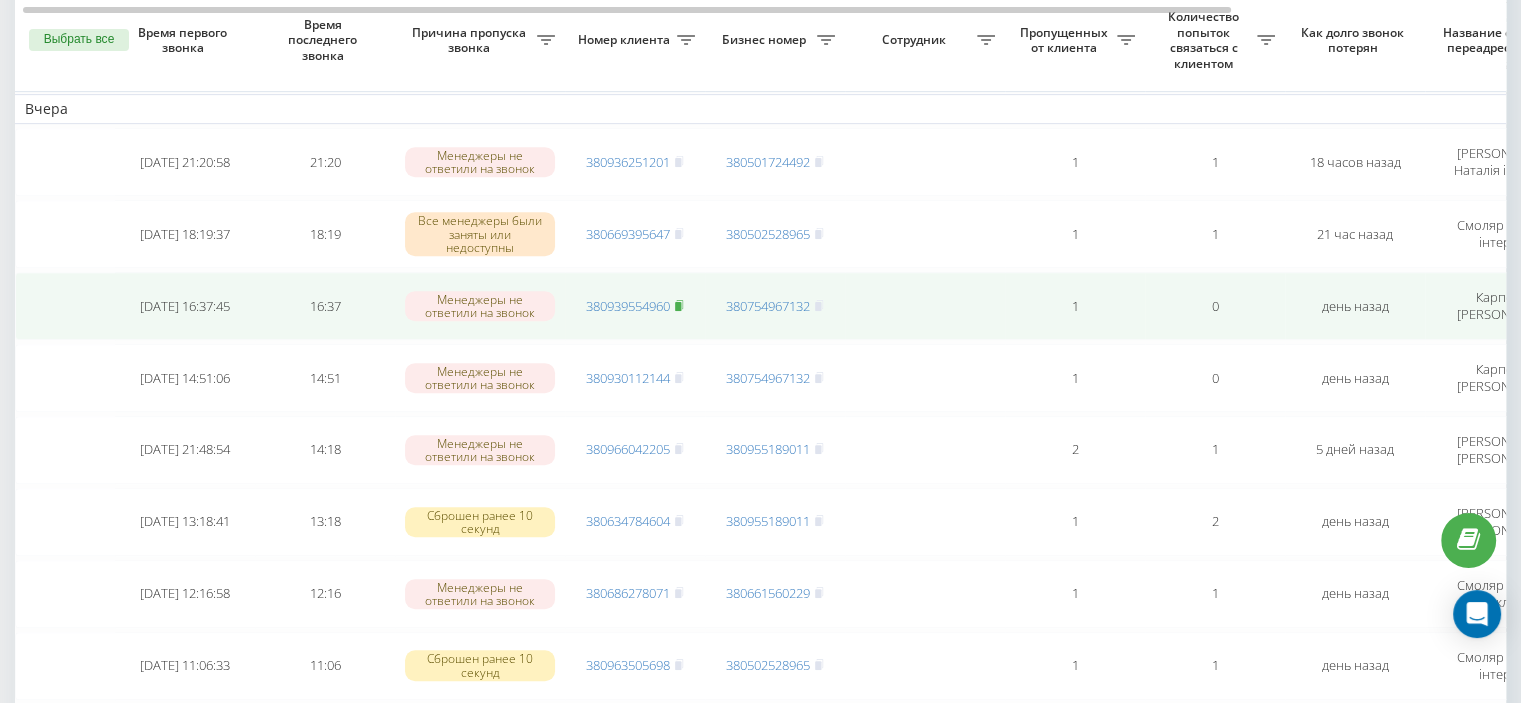 click 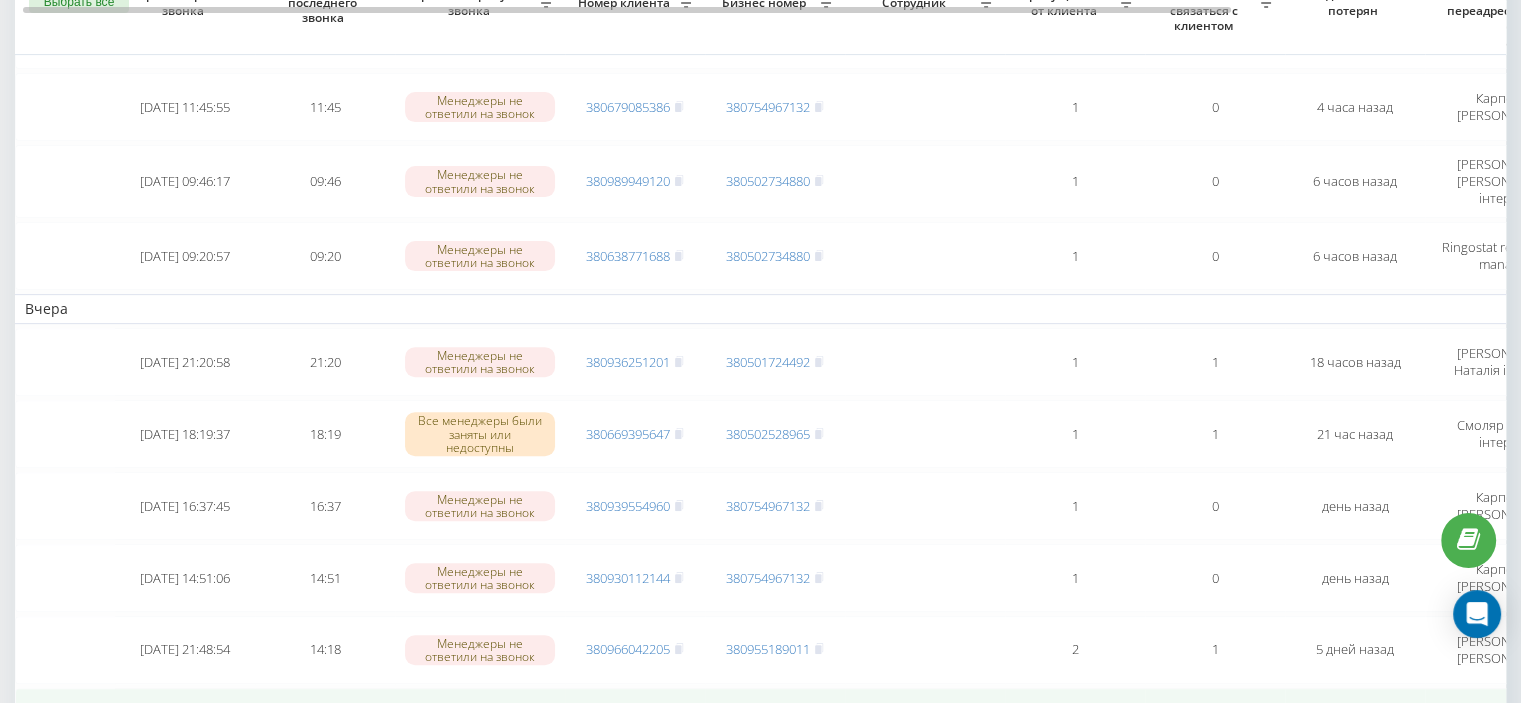 scroll, scrollTop: 540, scrollLeft: 0, axis: vertical 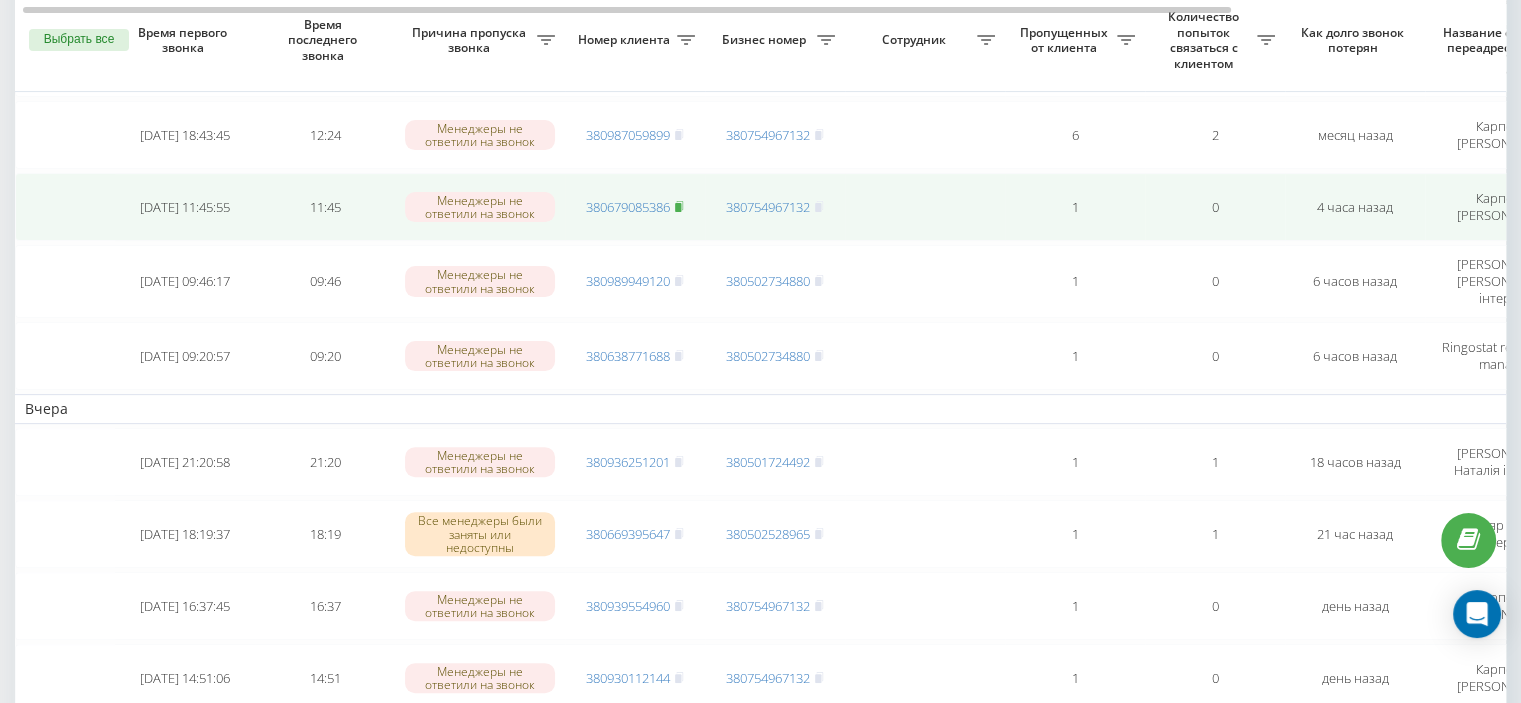 click 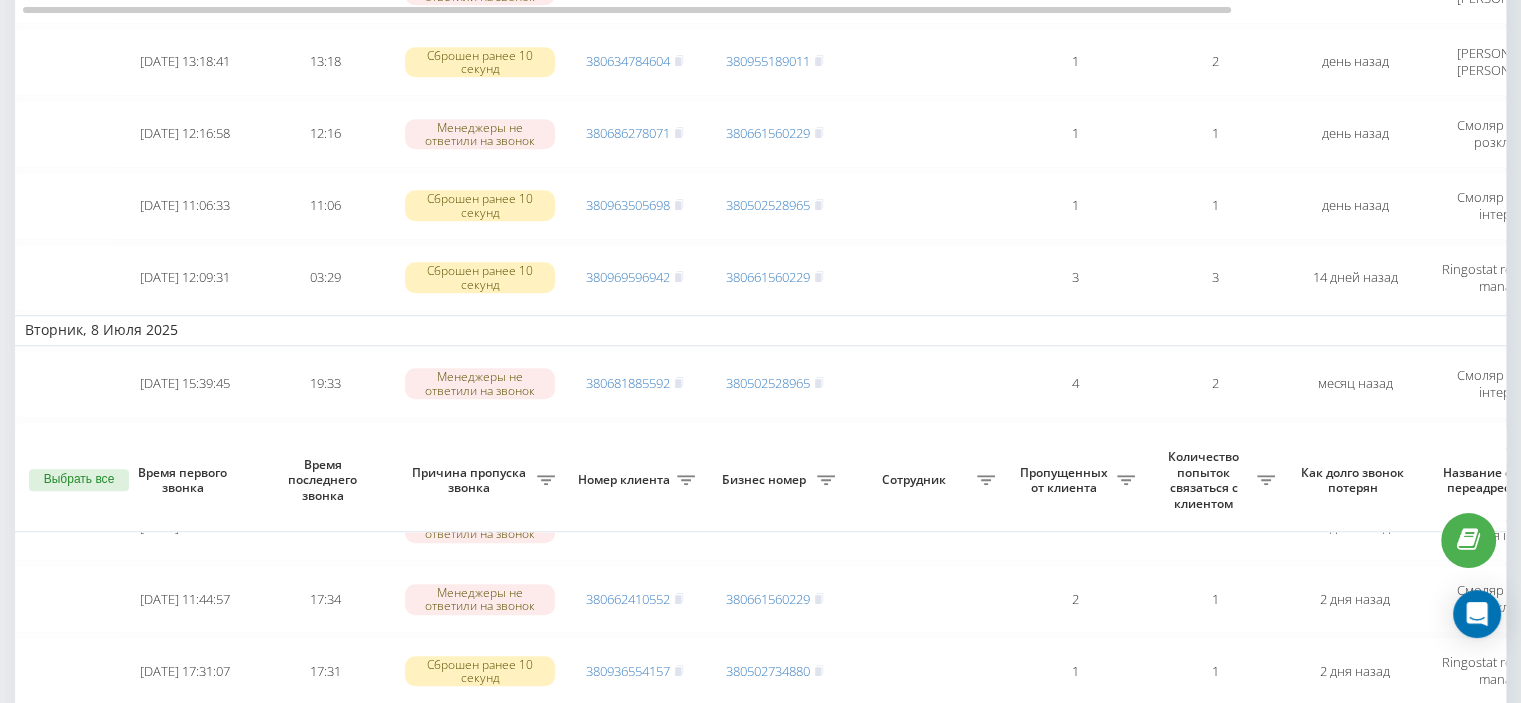 scroll, scrollTop: 1740, scrollLeft: 0, axis: vertical 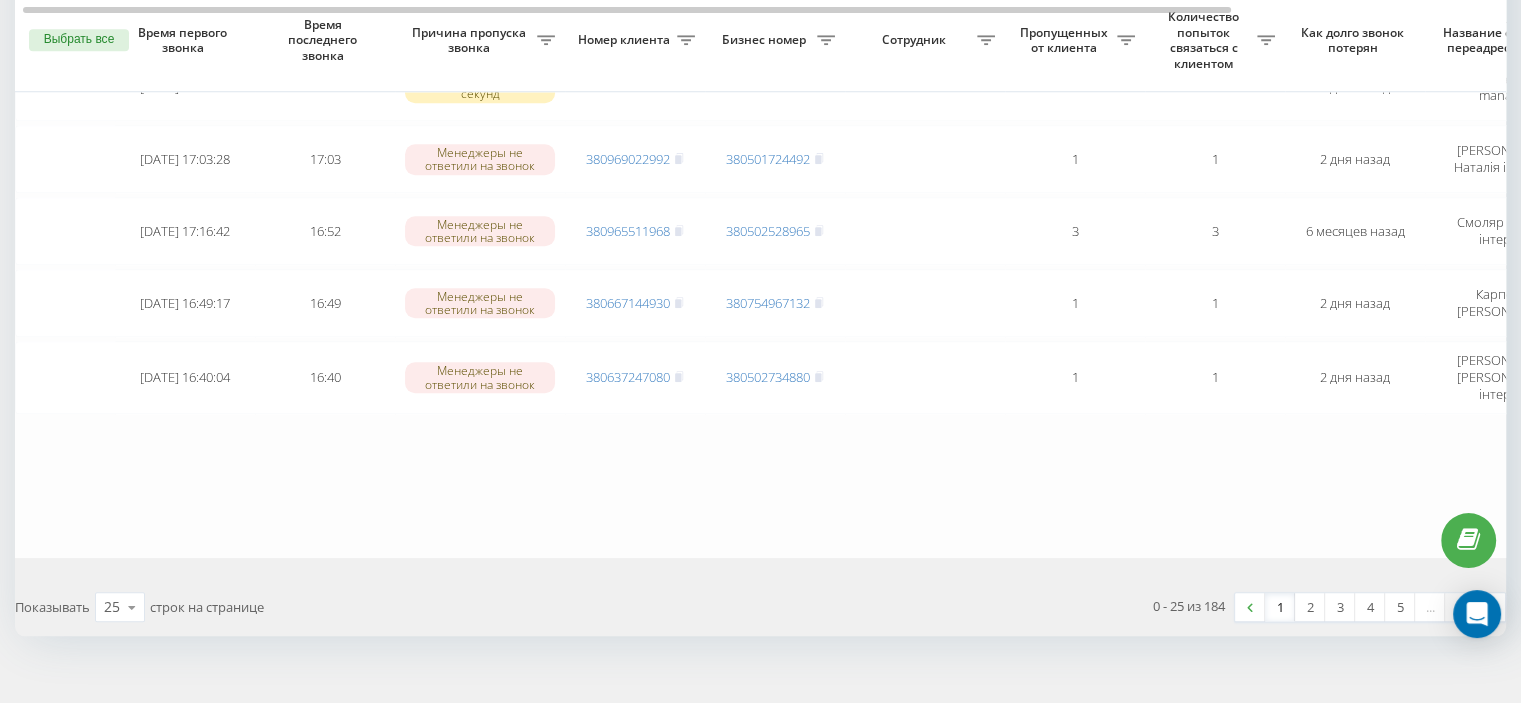 click on "8" at bounding box center [1460, 607] 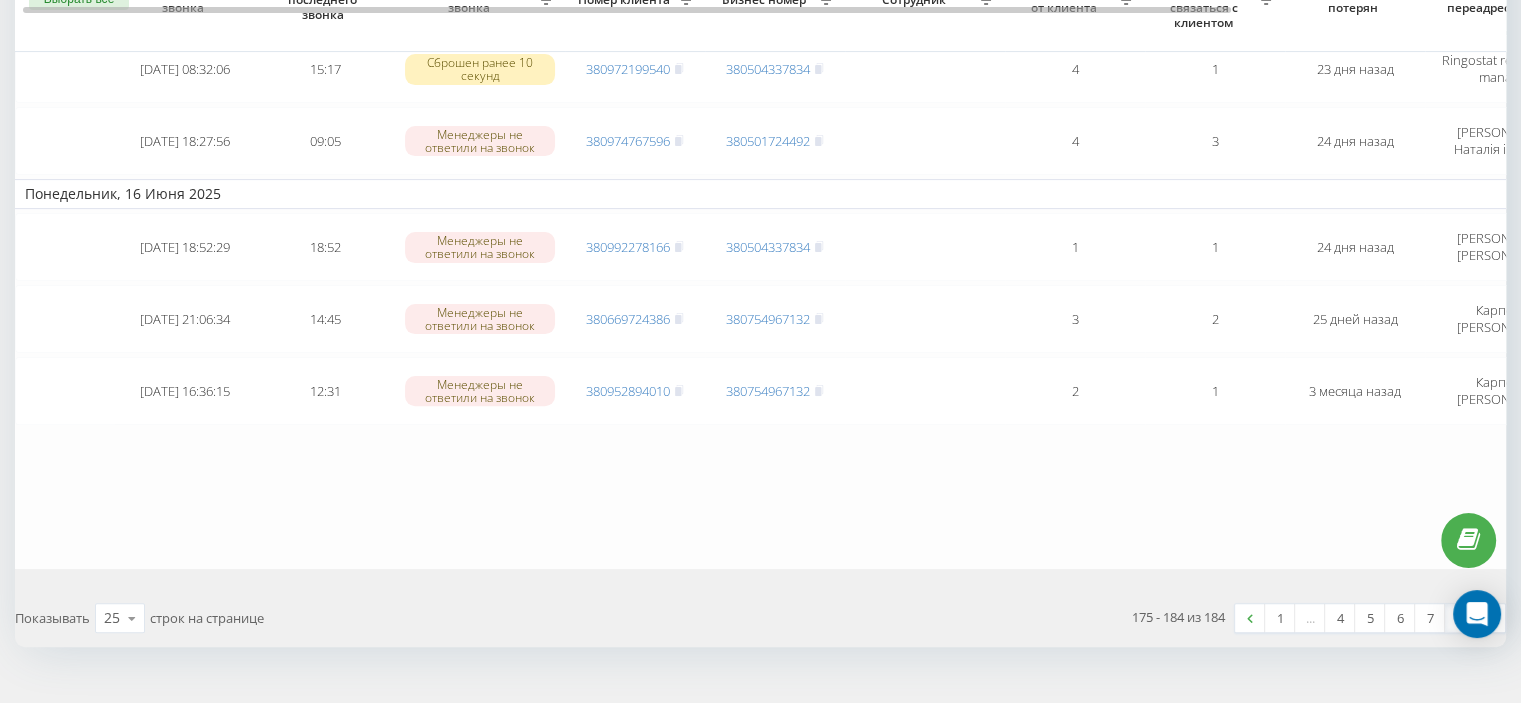 scroll, scrollTop: 596, scrollLeft: 0, axis: vertical 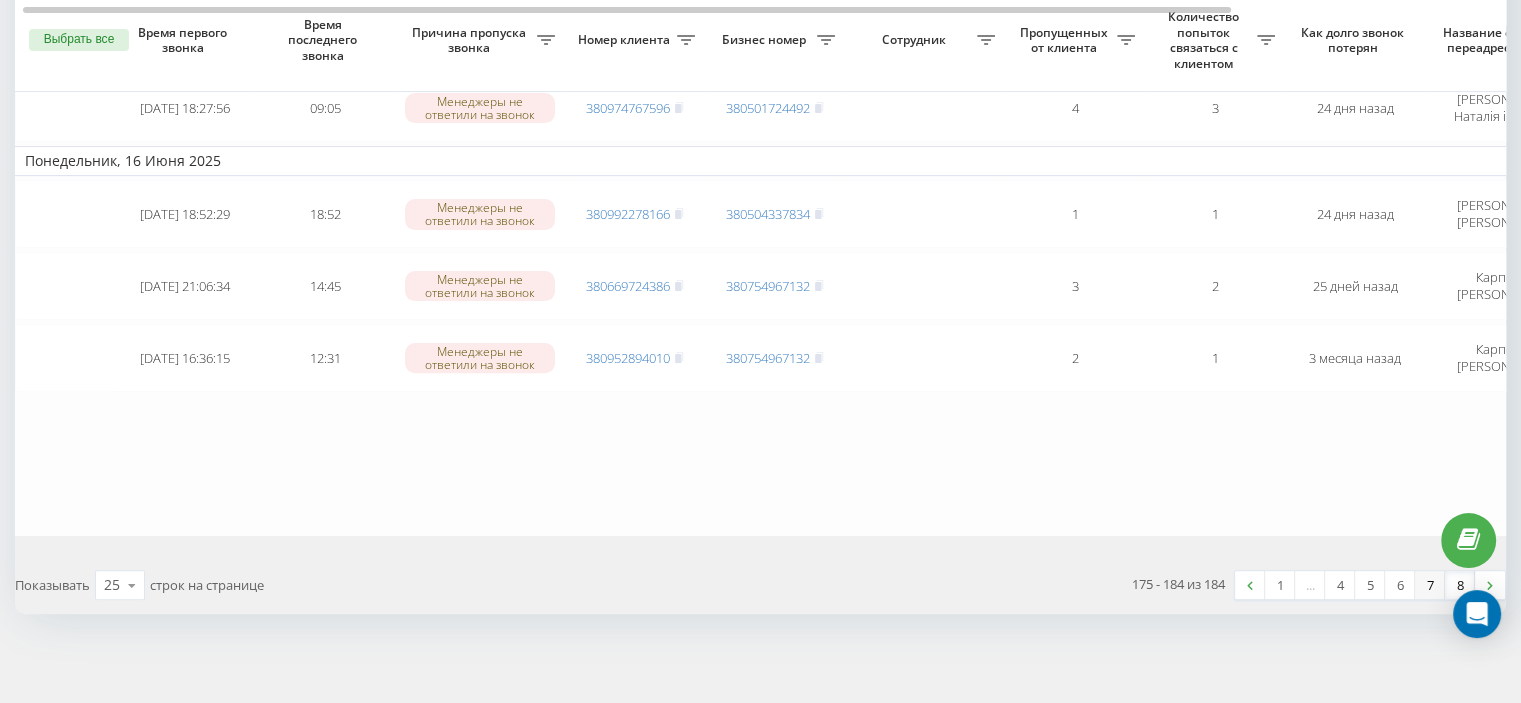 click on "7" at bounding box center [1430, 585] 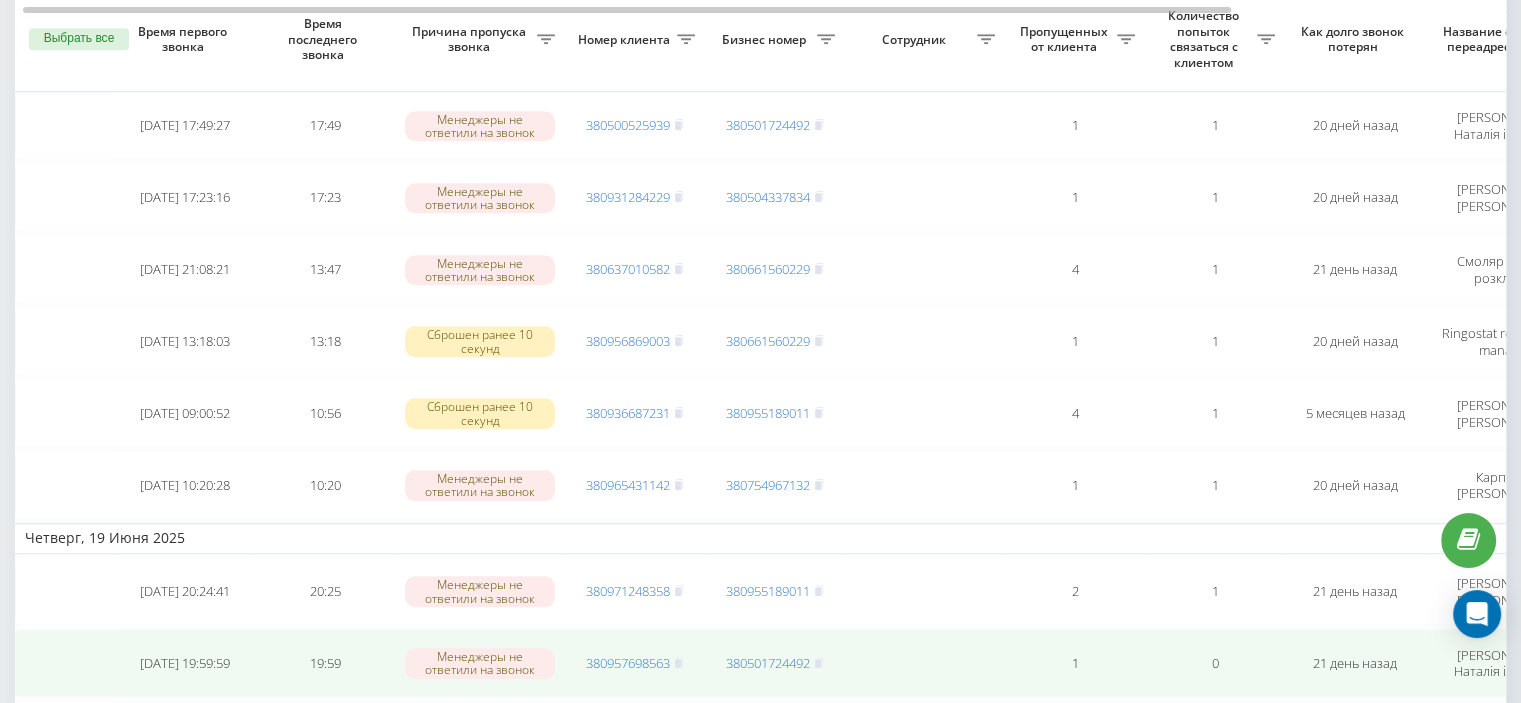 scroll, scrollTop: 1842, scrollLeft: 0, axis: vertical 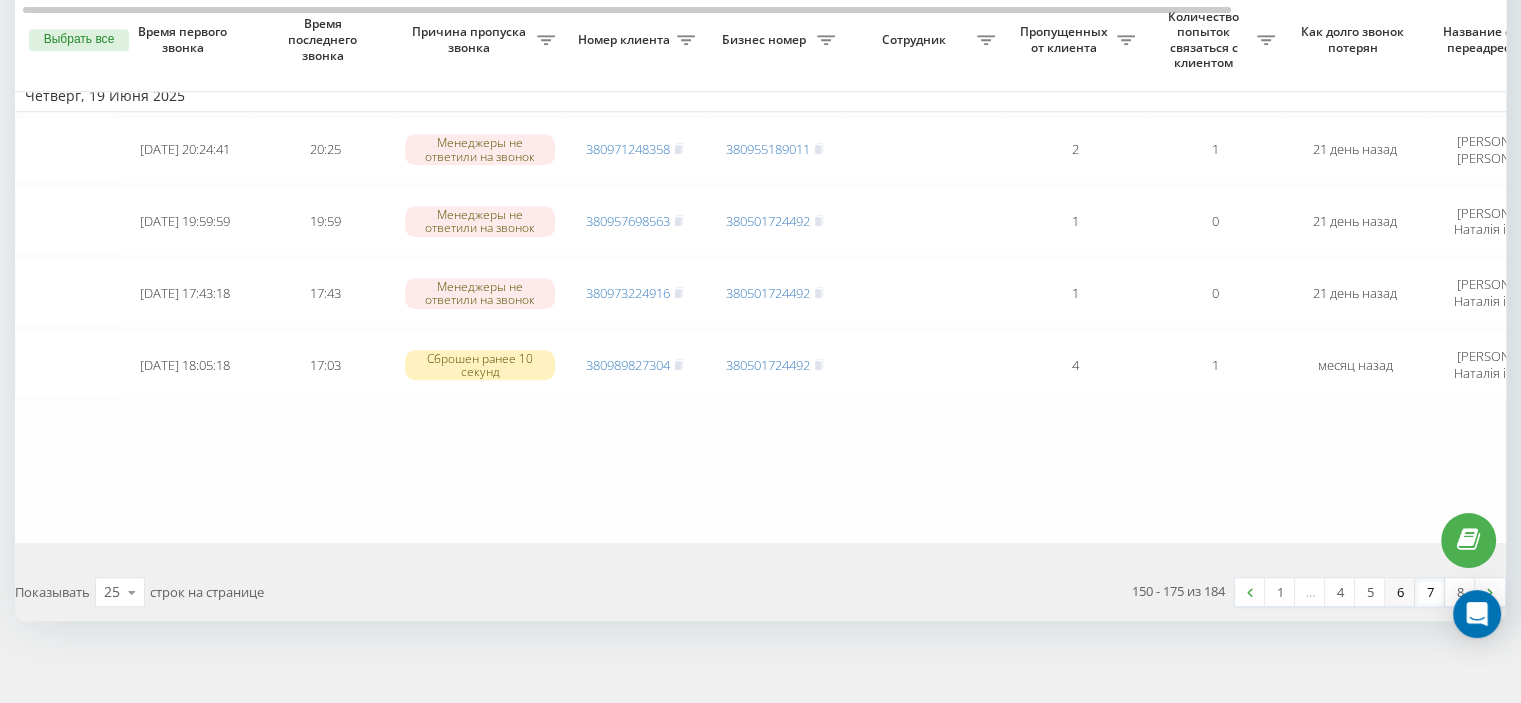 click on "6" at bounding box center [1400, 592] 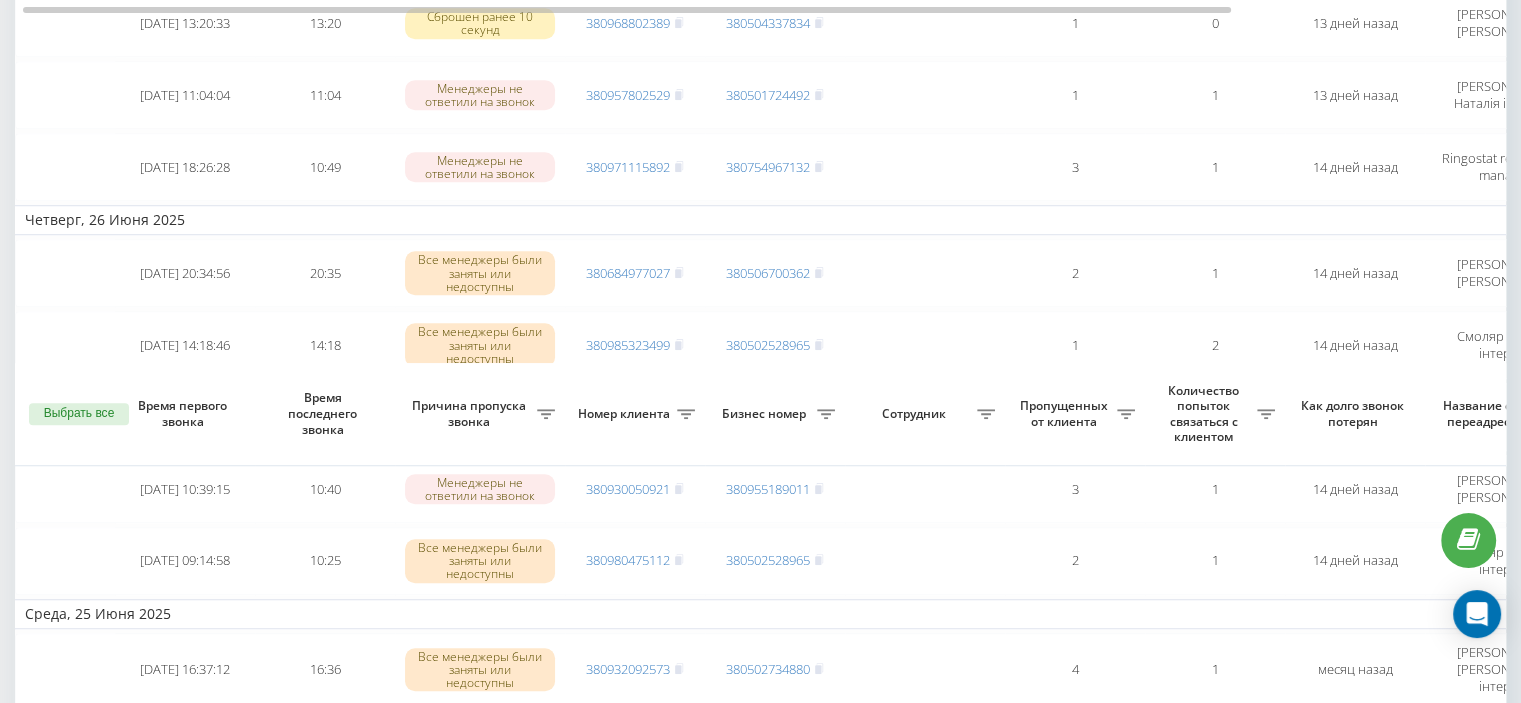 scroll, scrollTop: 1774, scrollLeft: 0, axis: vertical 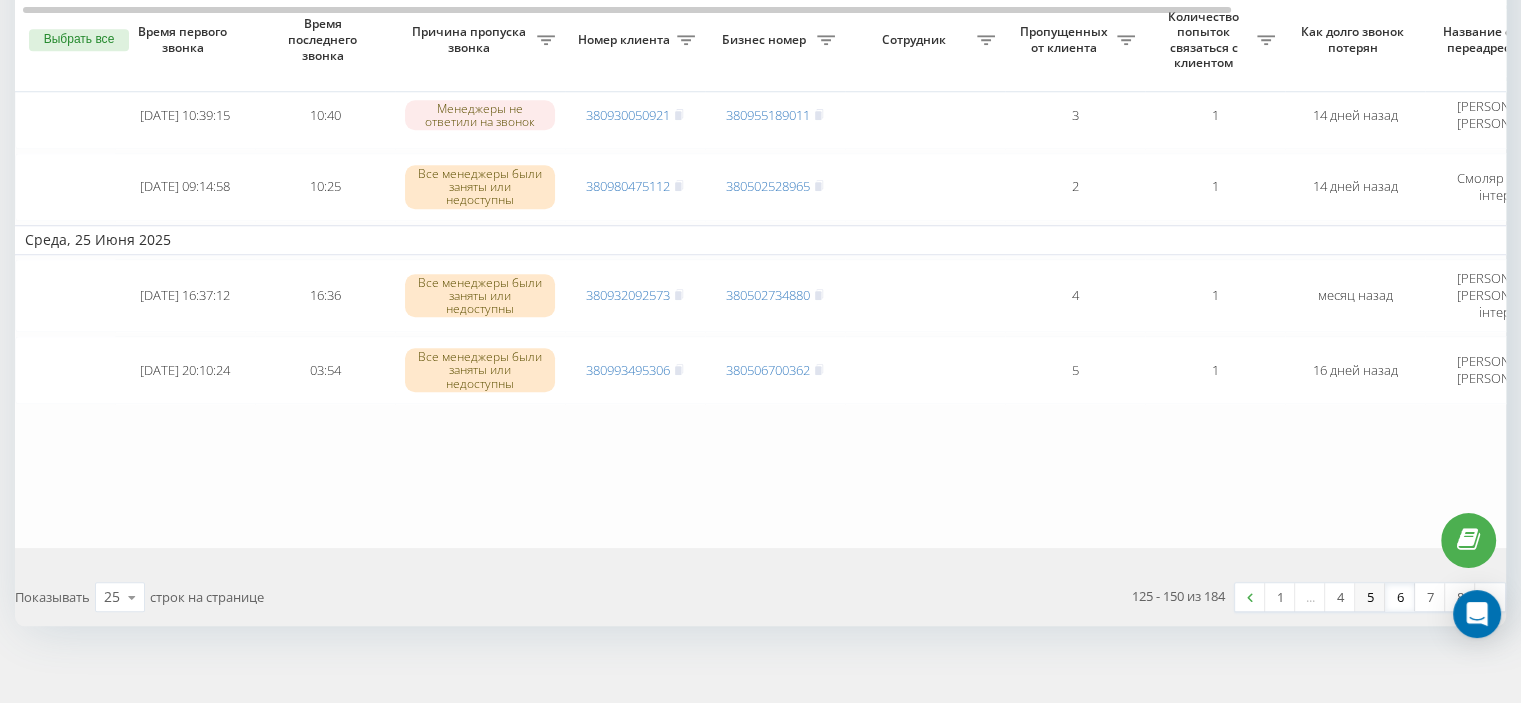 click on "5" at bounding box center (1370, 597) 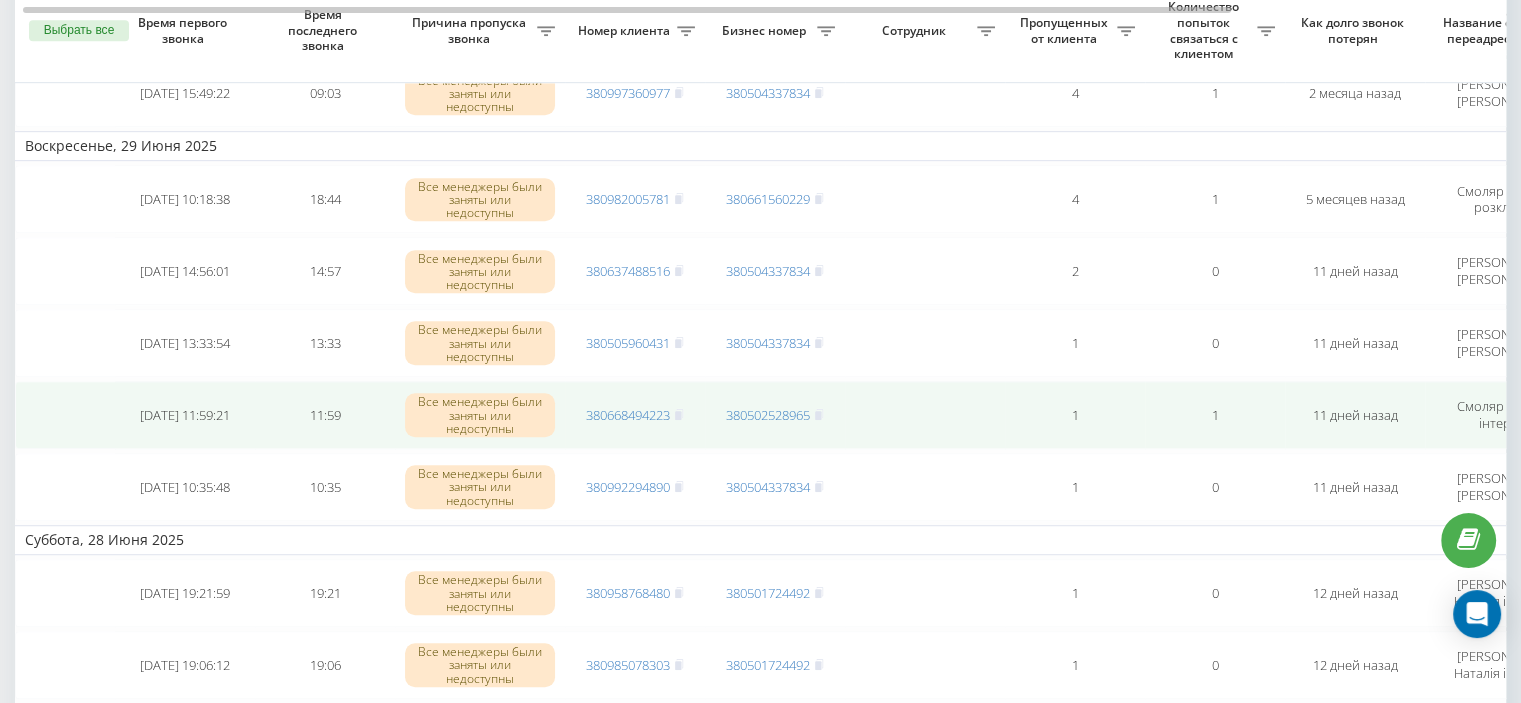 scroll, scrollTop: 1140, scrollLeft: 0, axis: vertical 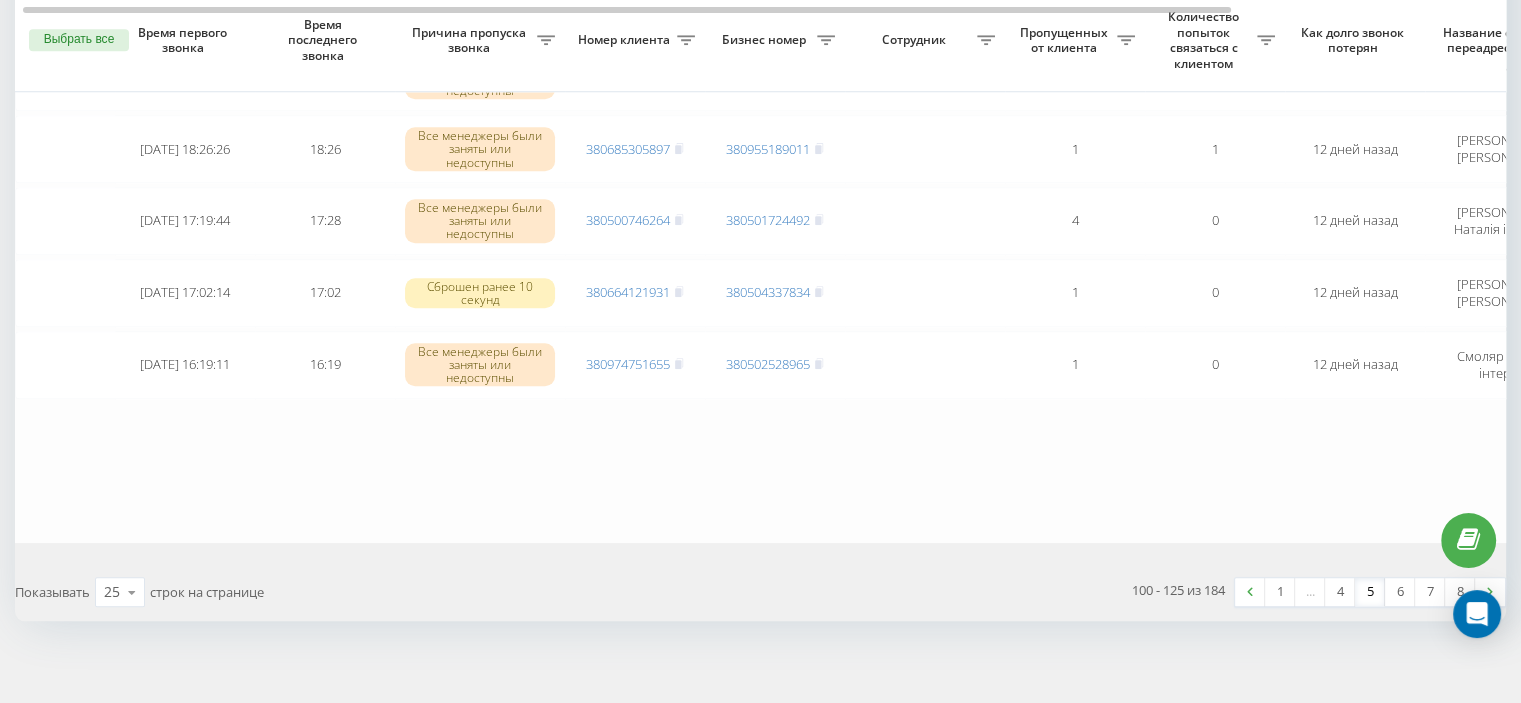 click on "4" at bounding box center (1340, 592) 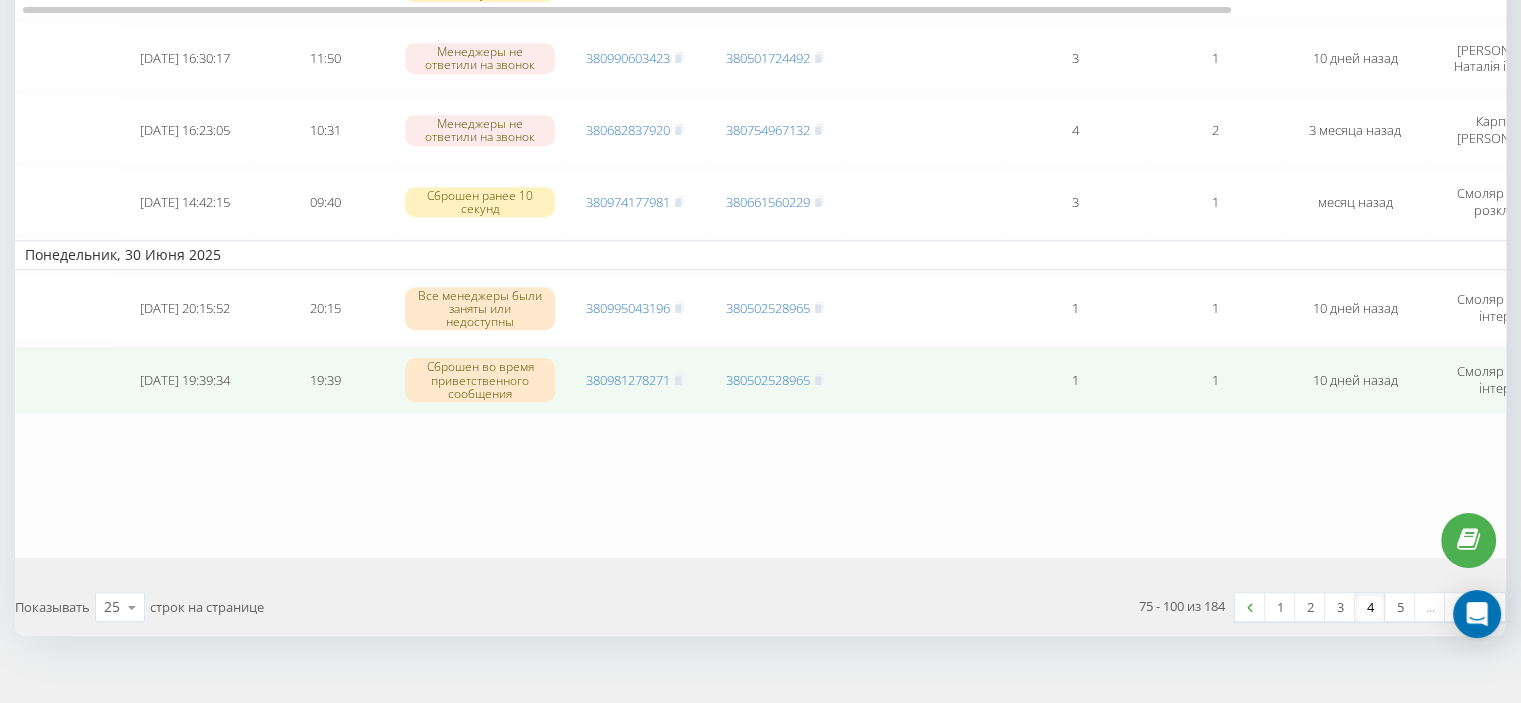scroll, scrollTop: 1774, scrollLeft: 0, axis: vertical 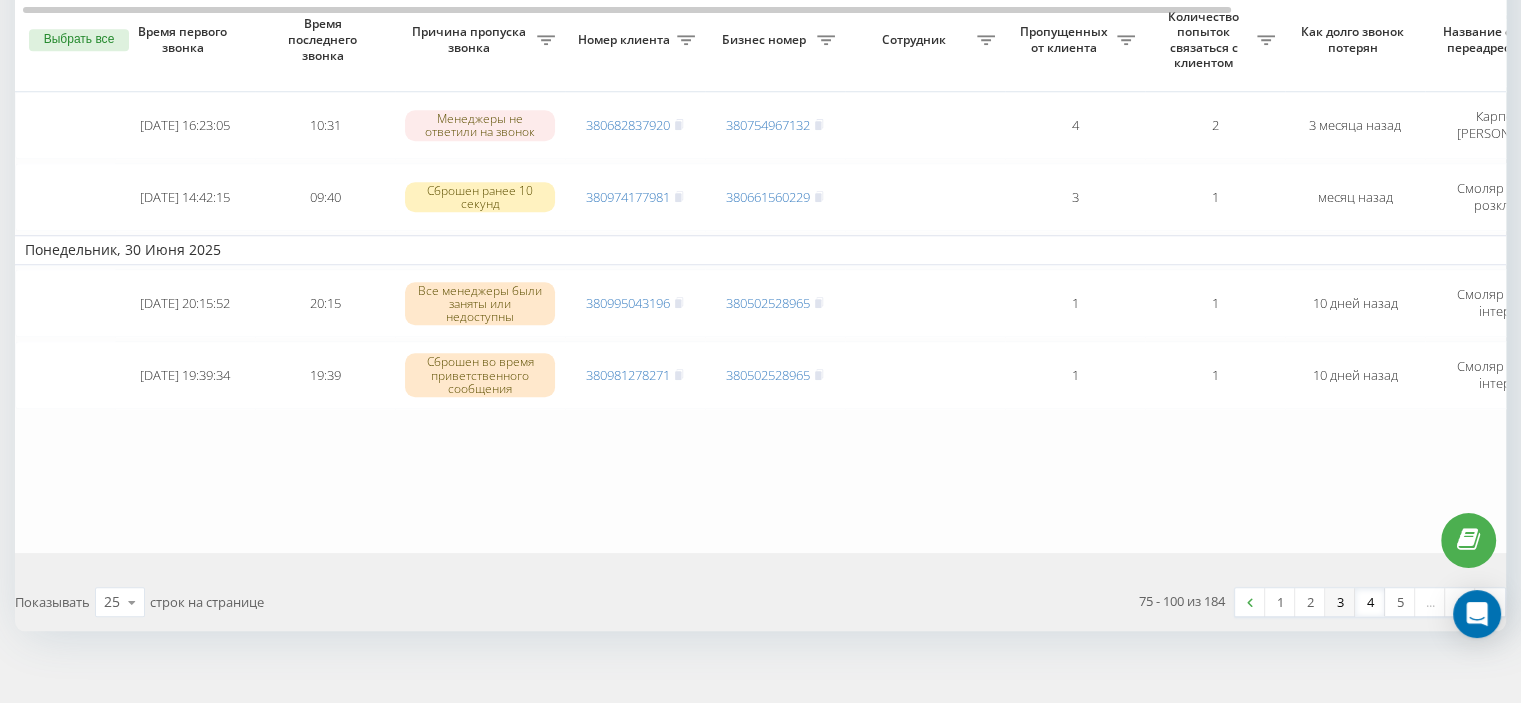 click on "3" at bounding box center [1340, 602] 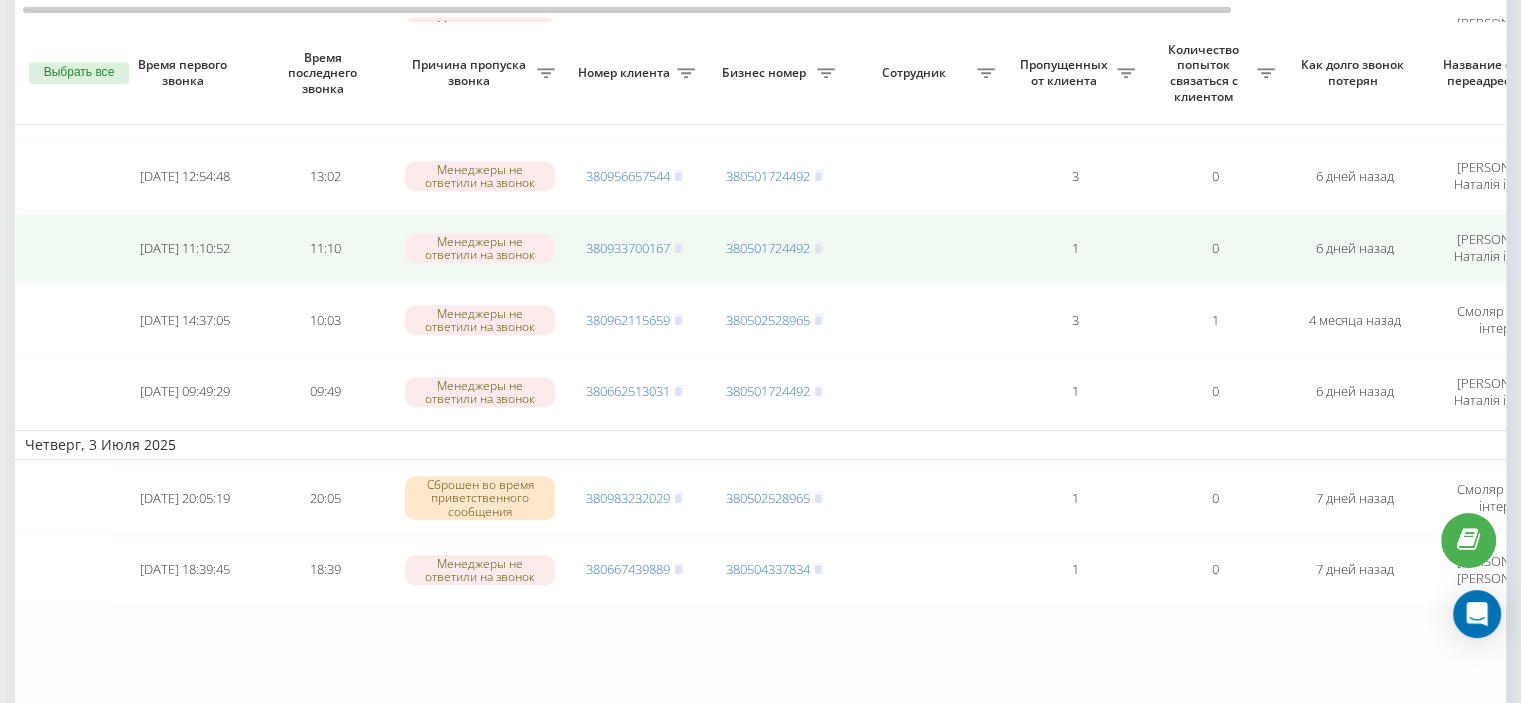 scroll, scrollTop: 1740, scrollLeft: 0, axis: vertical 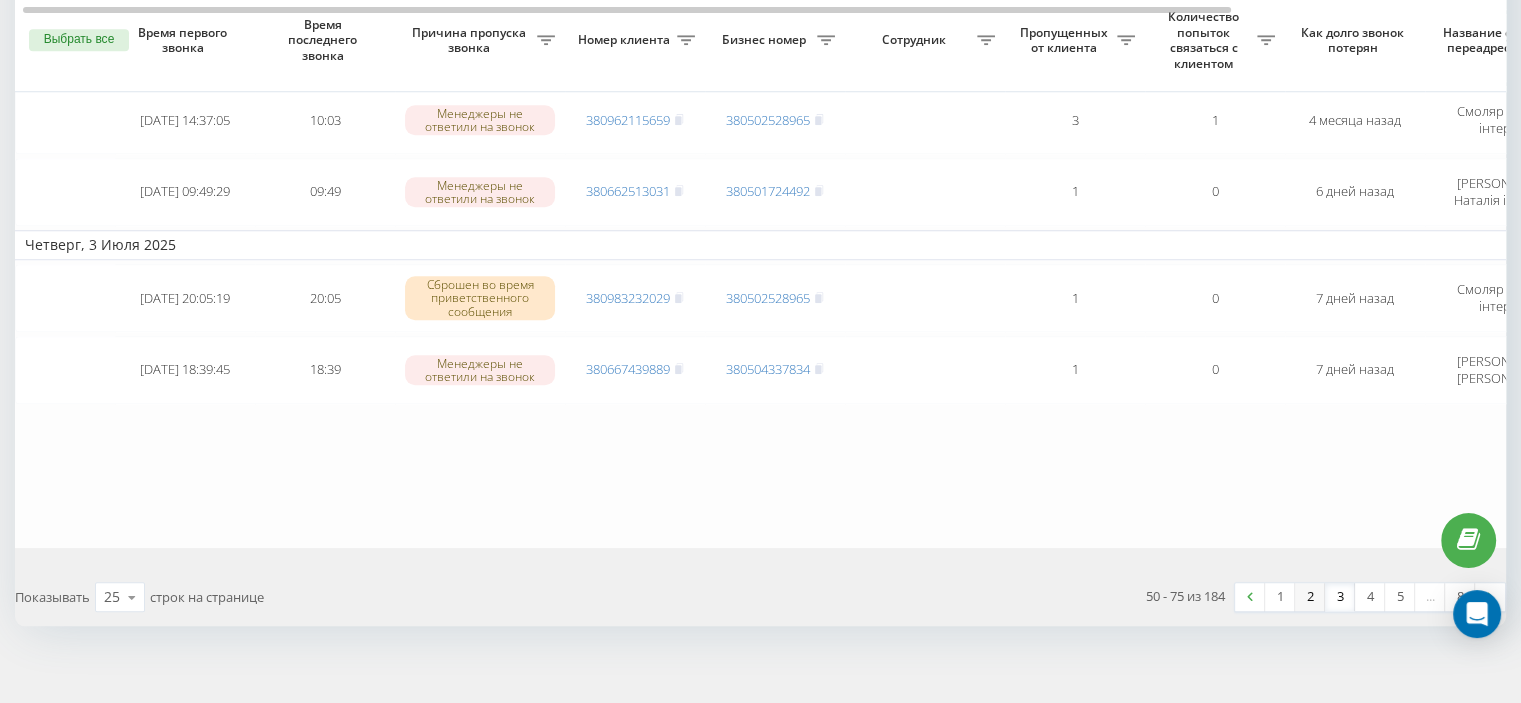 click on "2" at bounding box center (1310, 597) 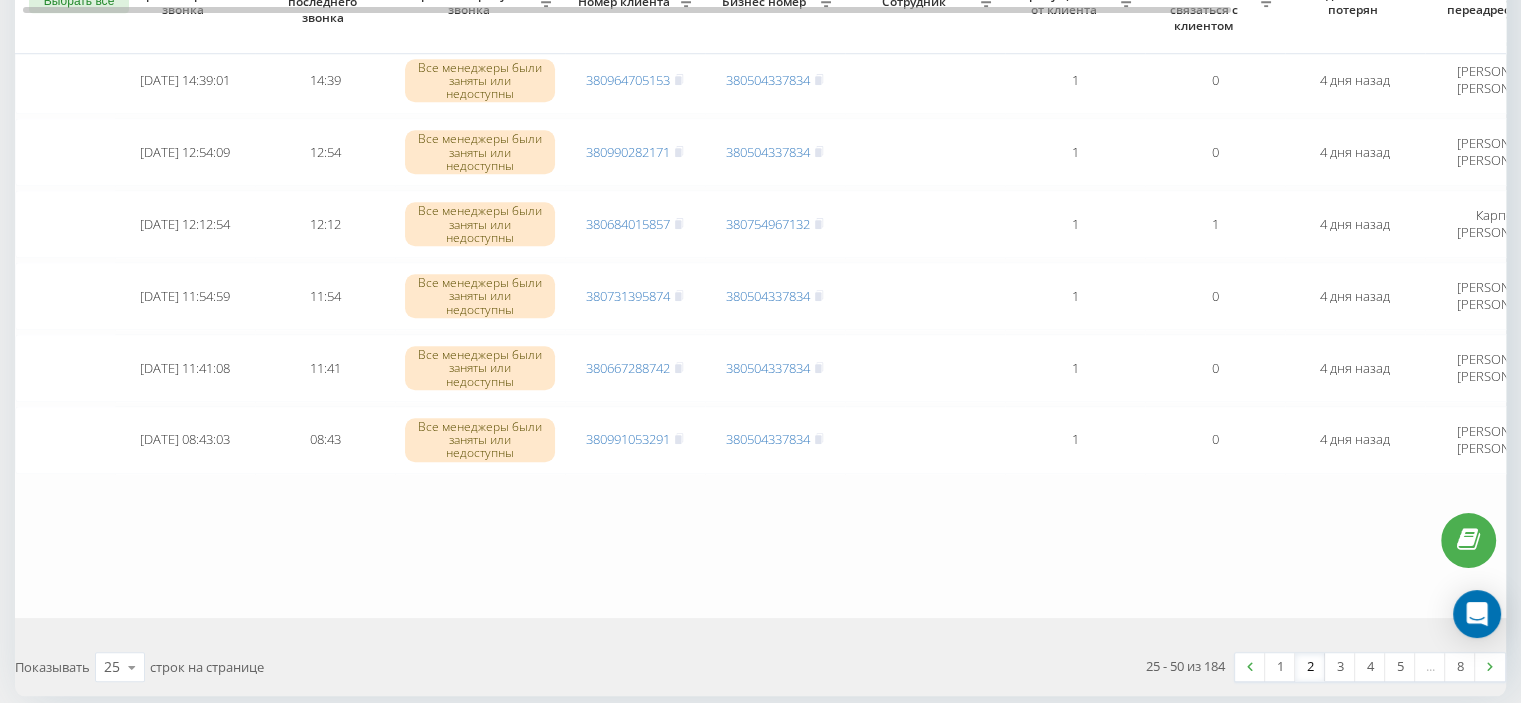 scroll, scrollTop: 1740, scrollLeft: 0, axis: vertical 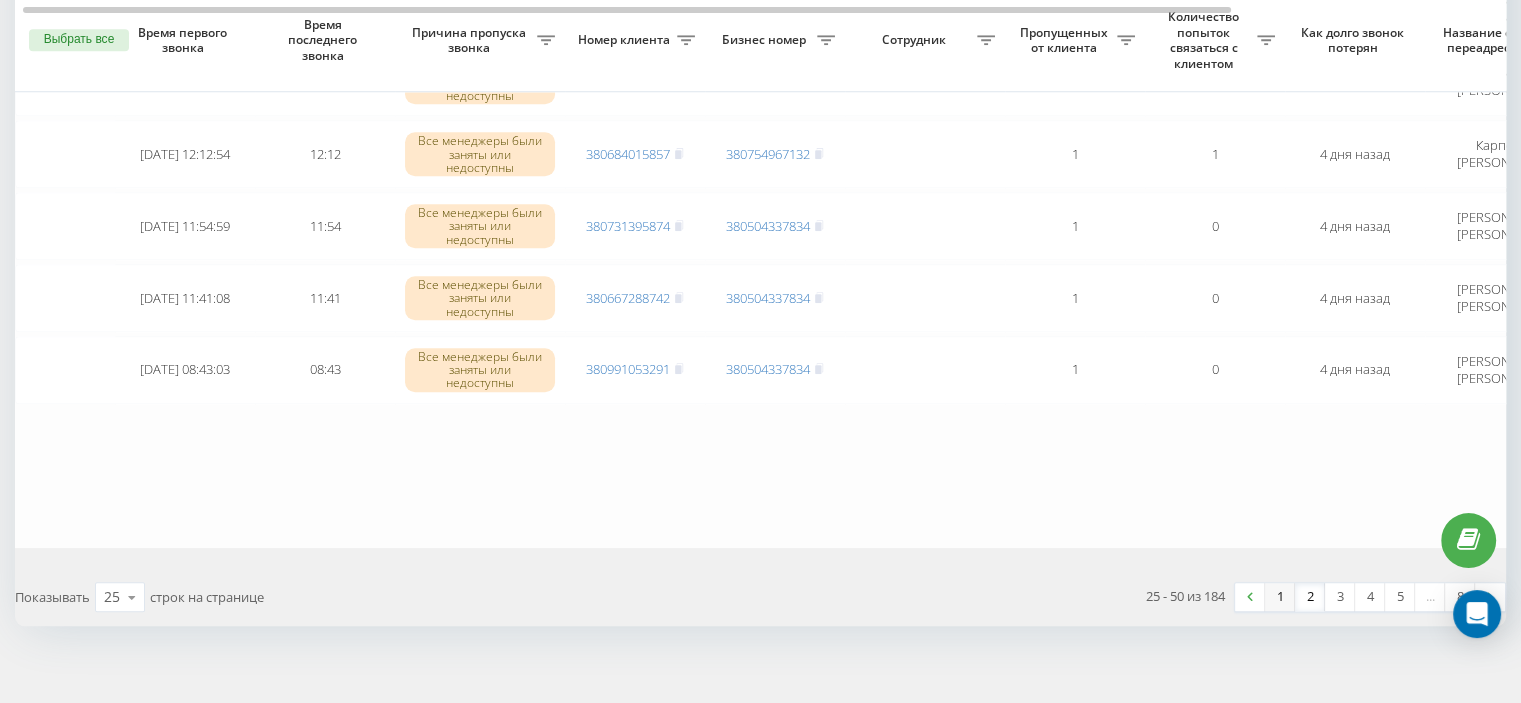 click on "1" at bounding box center [1280, 597] 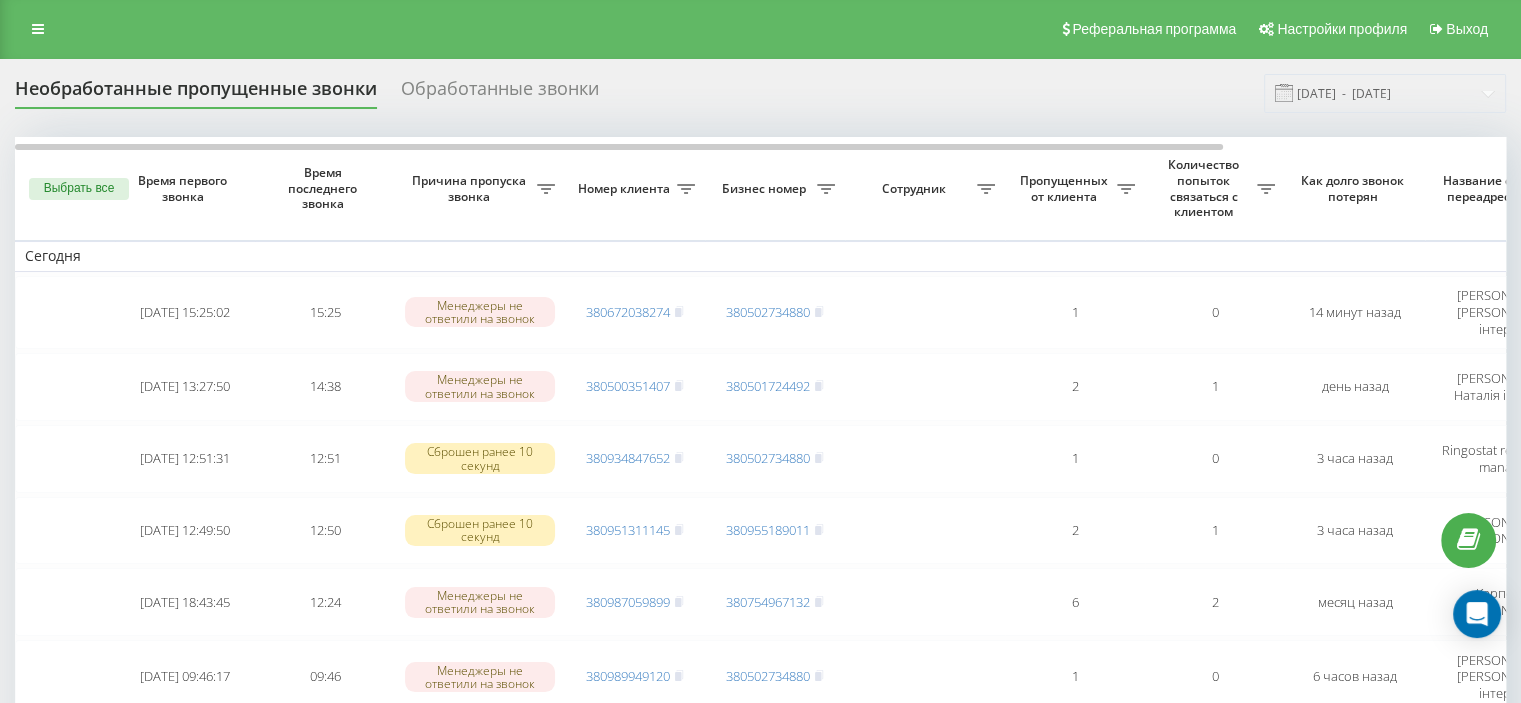 scroll, scrollTop: 0, scrollLeft: 0, axis: both 